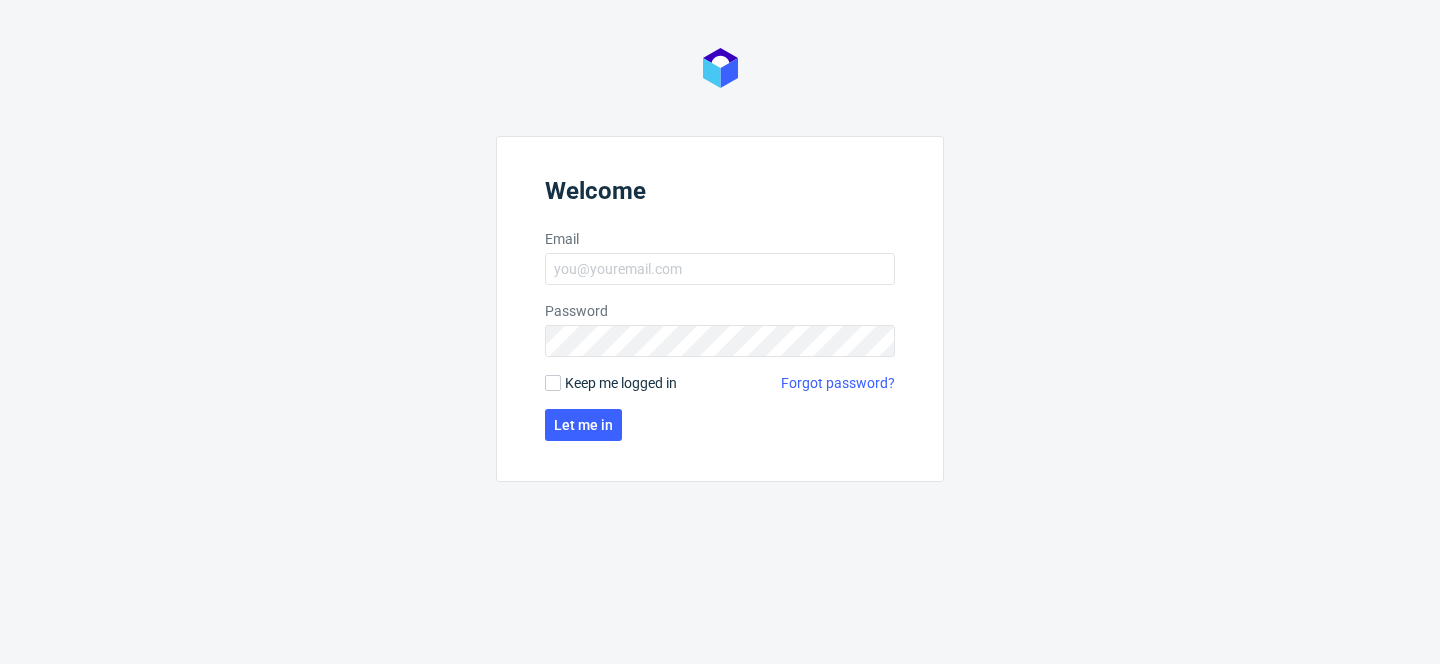 scroll, scrollTop: 0, scrollLeft: 0, axis: both 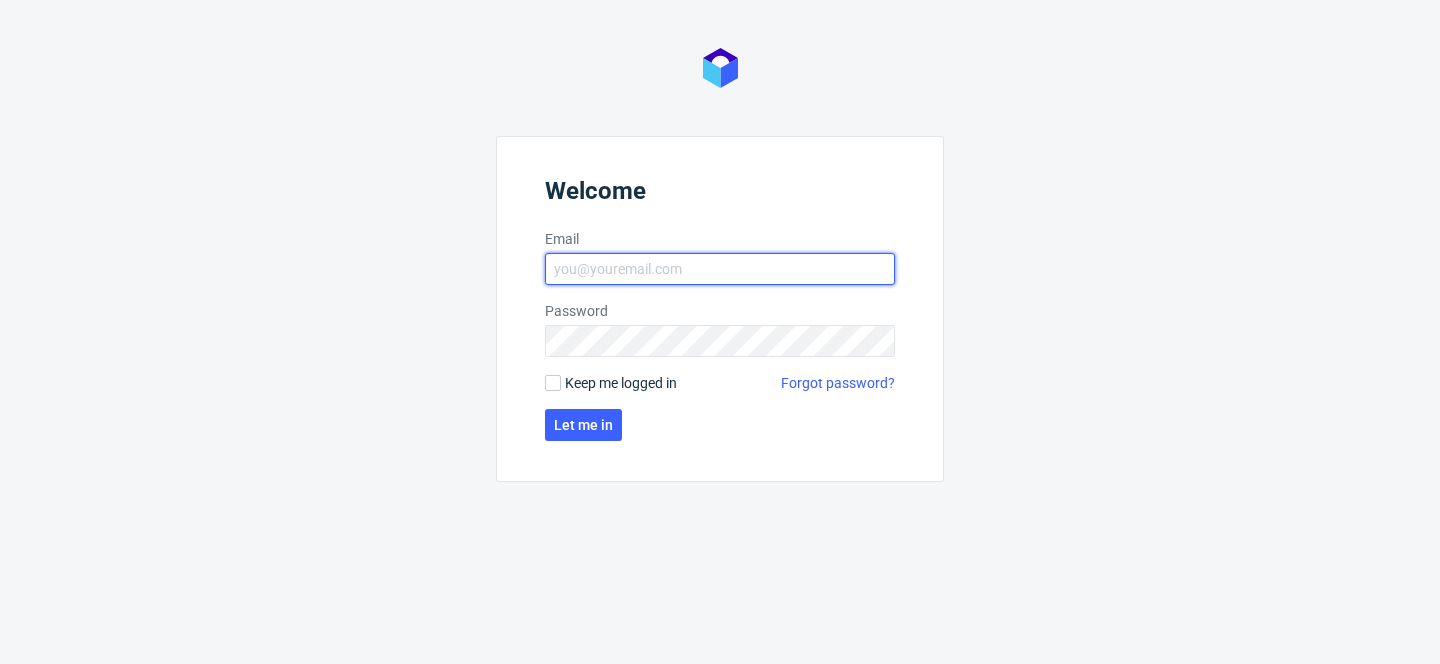 type on "tomasz.kubiak@packhelp.com" 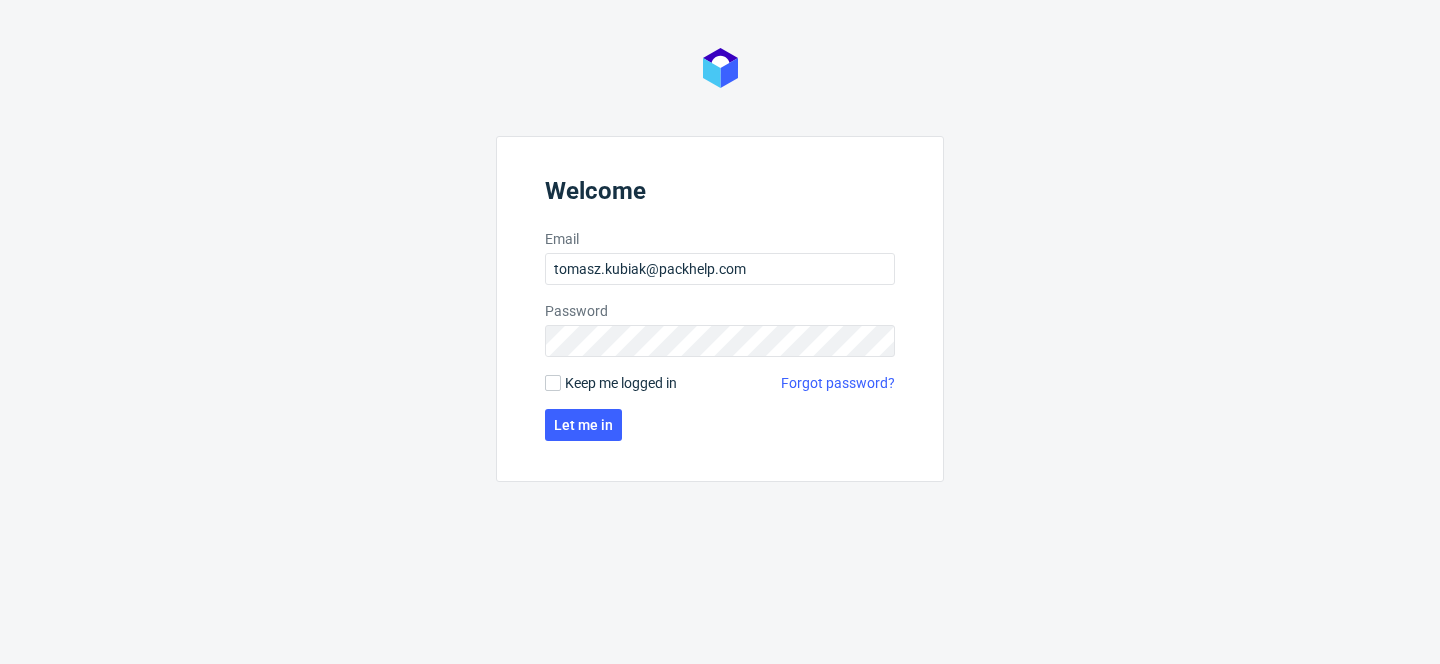 click on "Keep me logged in" at bounding box center (621, 383) 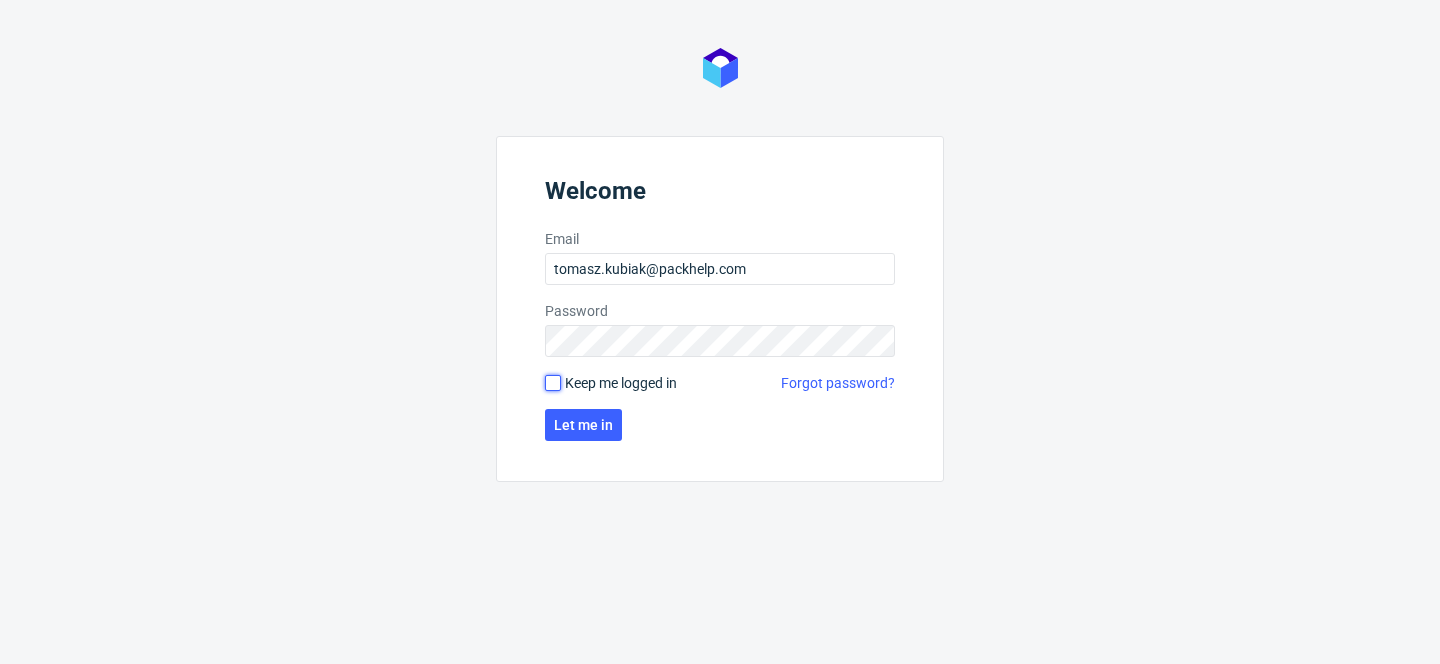 click on "Keep me logged in" at bounding box center [553, 383] 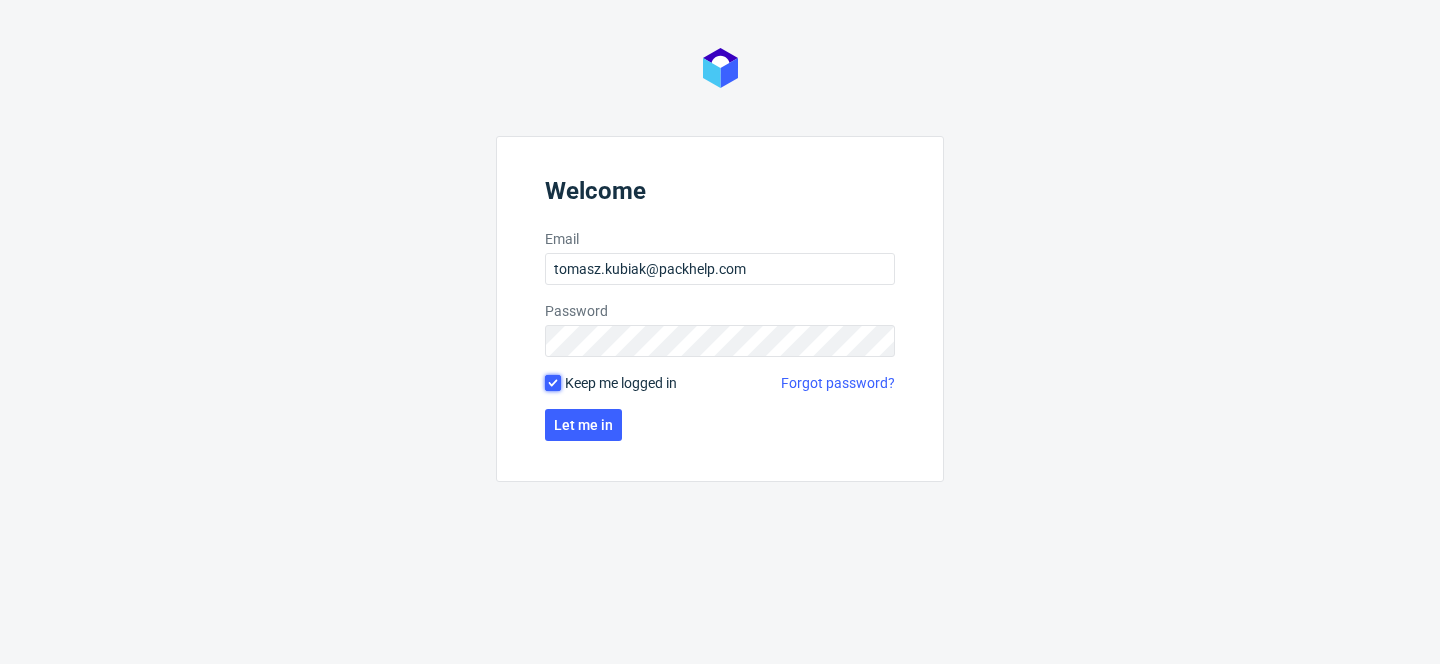 checkbox on "true" 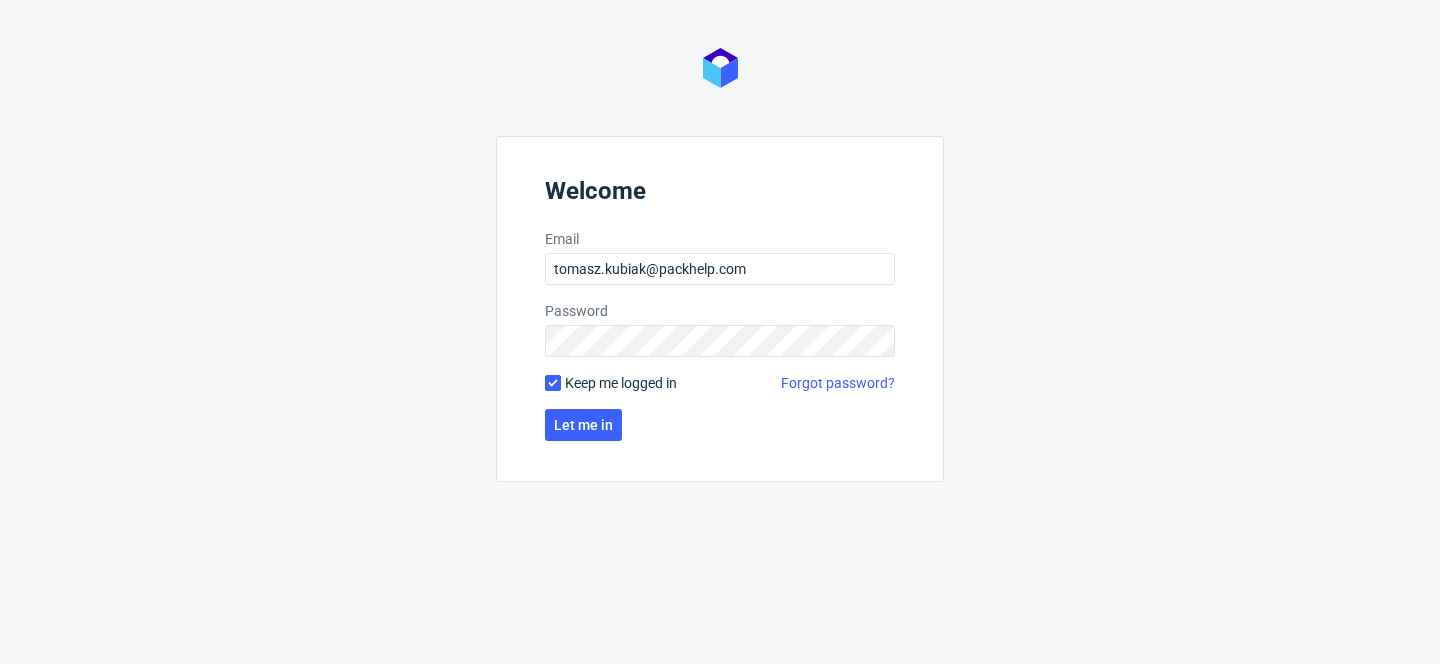 click on "Welcome Email [EMAIL] [PASSWORD] Keep me logged in Forgot password? Let me in" at bounding box center [720, 309] 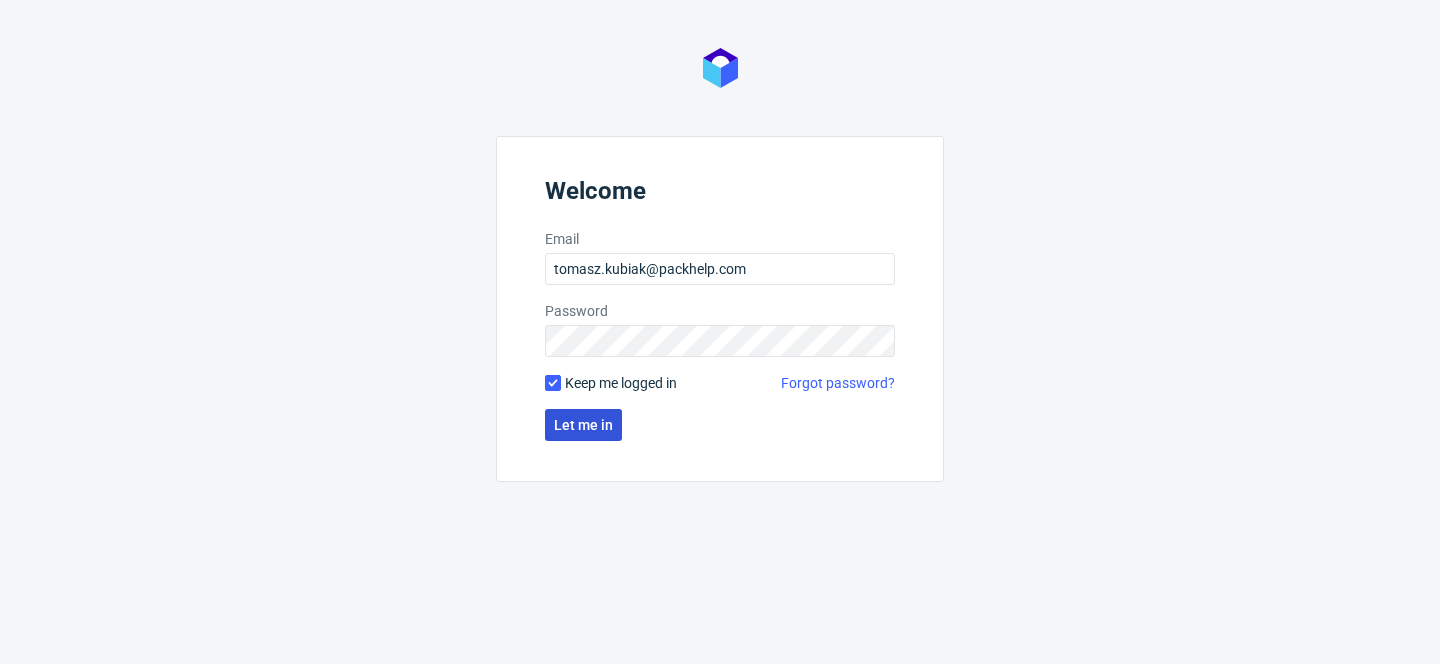 click on "Let me in" at bounding box center (583, 425) 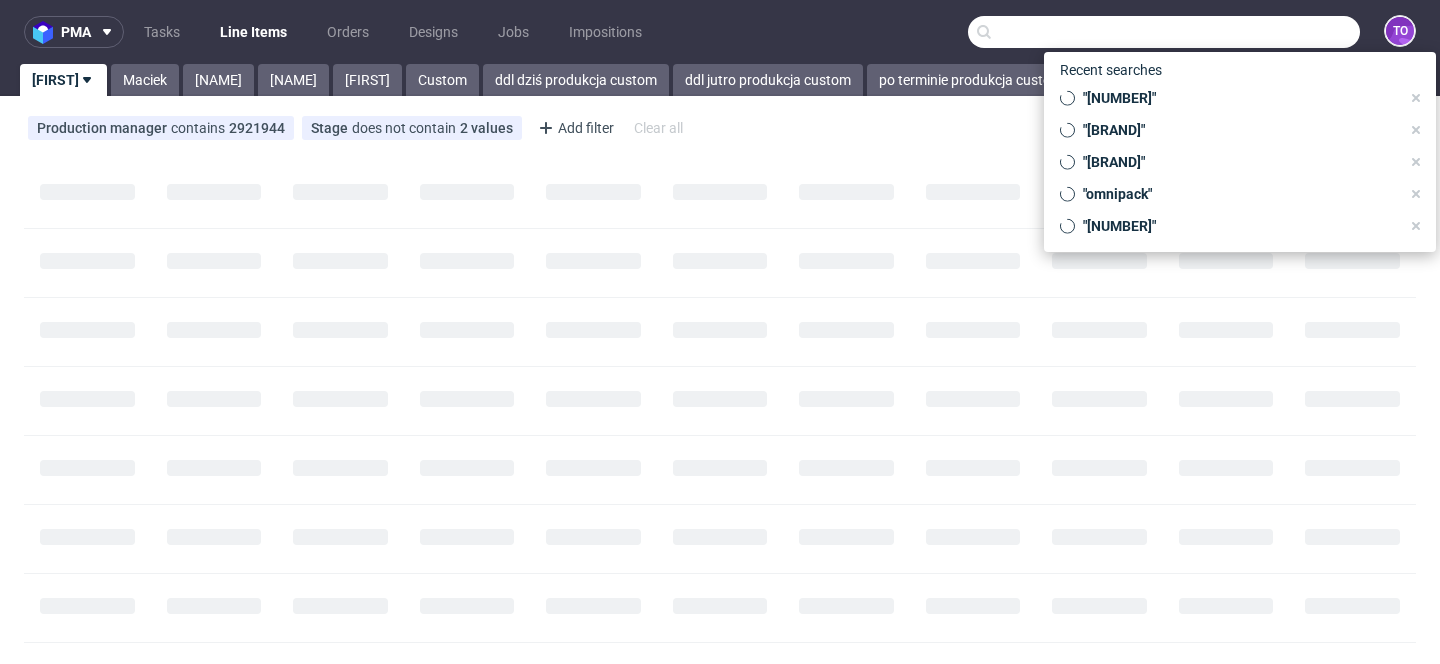 click at bounding box center (1164, 32) 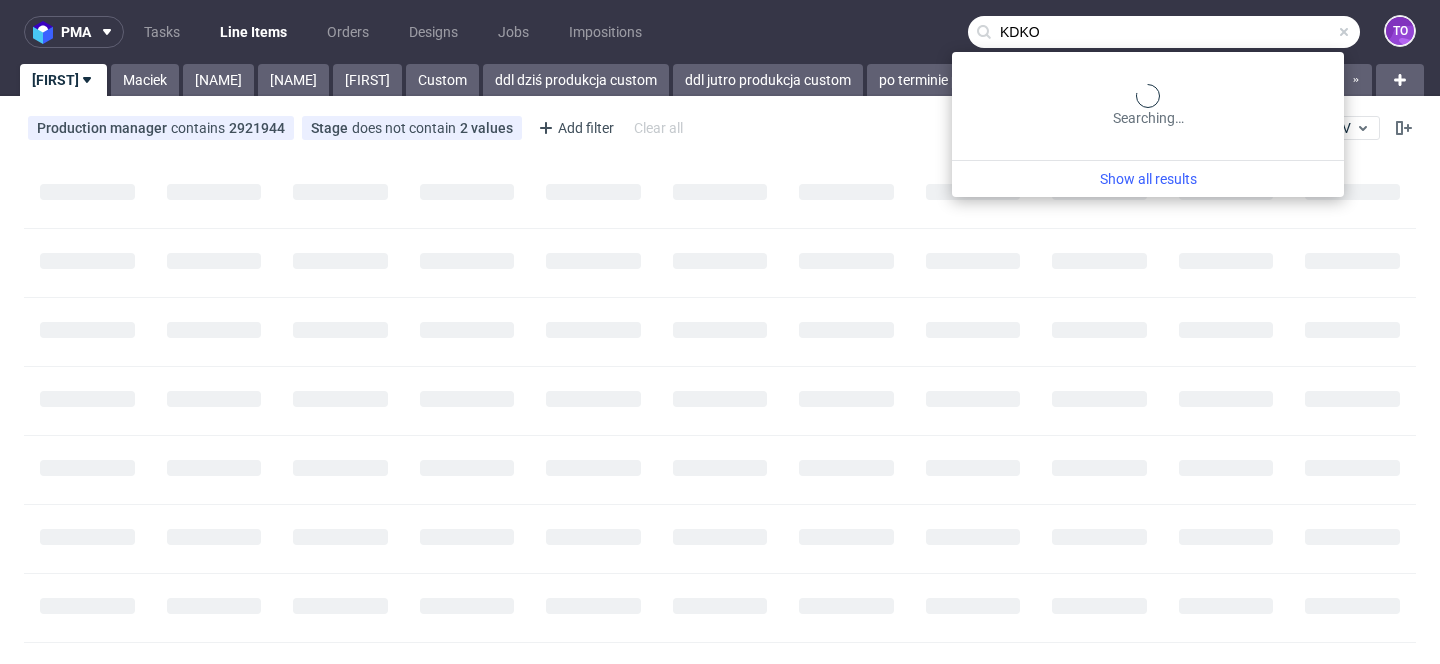 type on "KDKO" 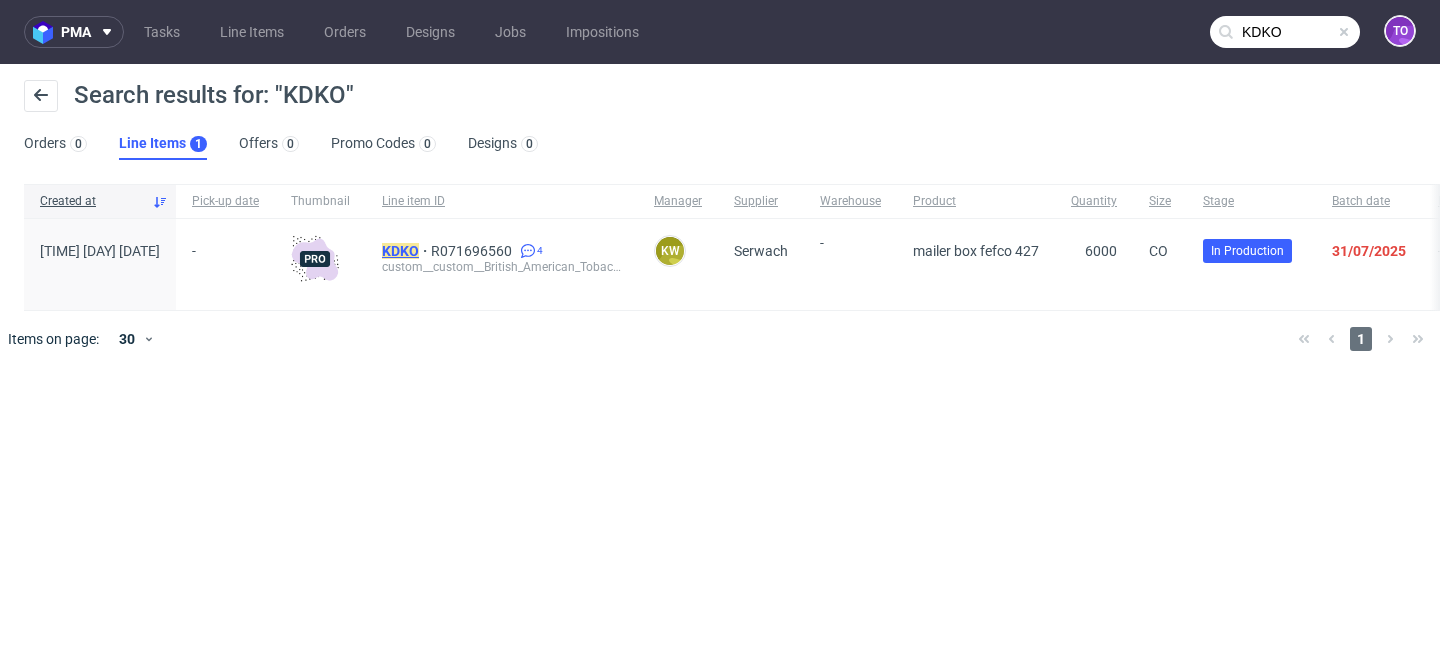 click on "KDKO" 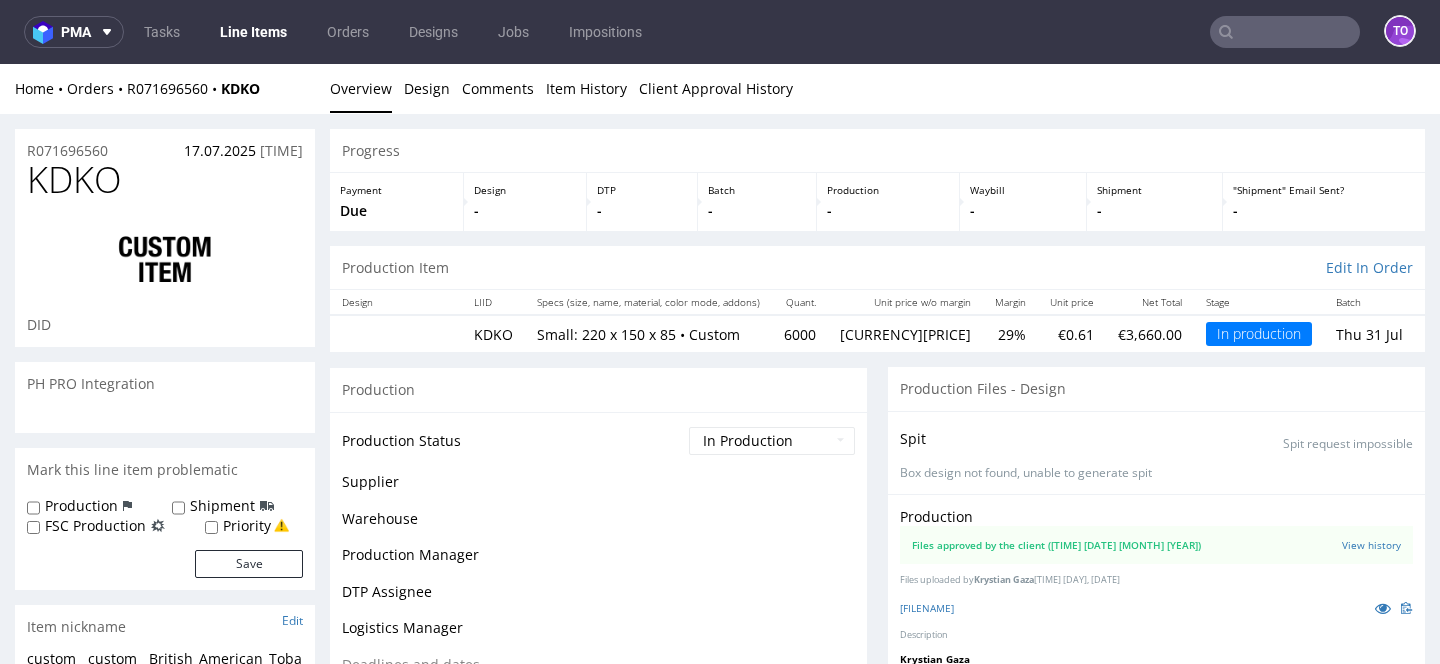 scroll, scrollTop: 0, scrollLeft: 0, axis: both 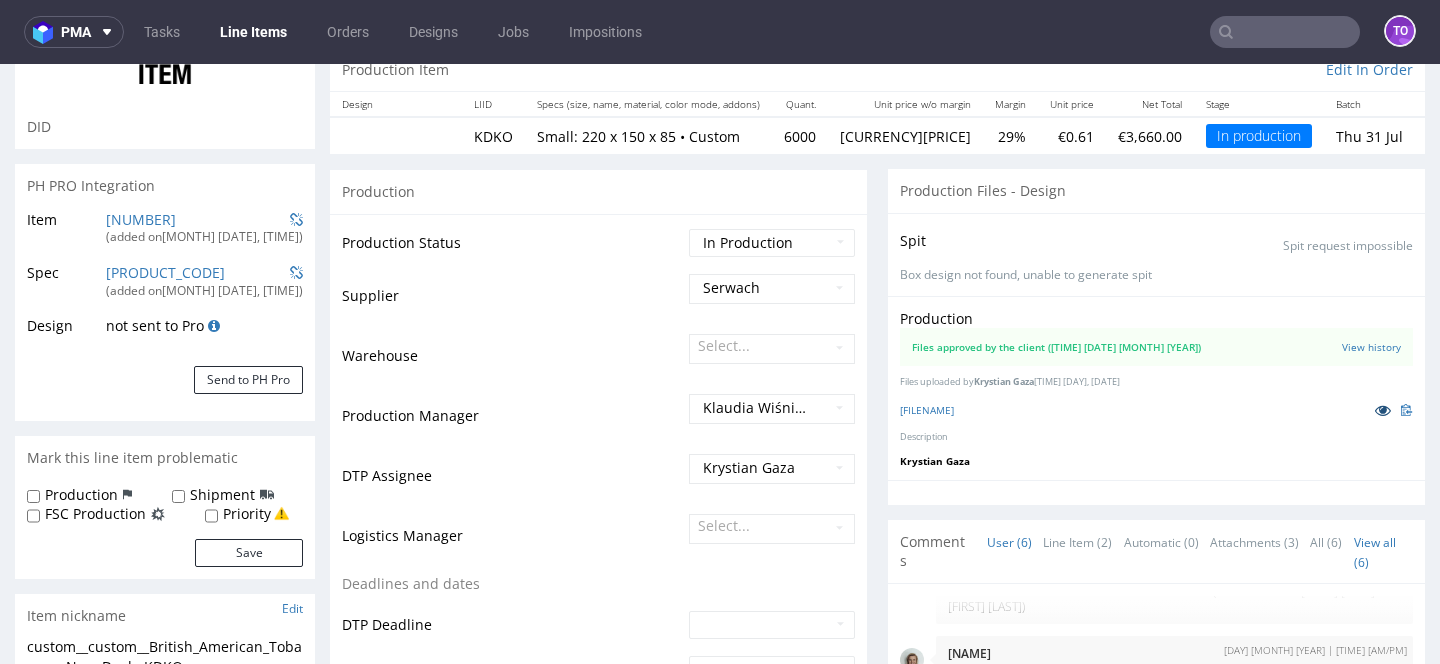 click at bounding box center (1383, 410) 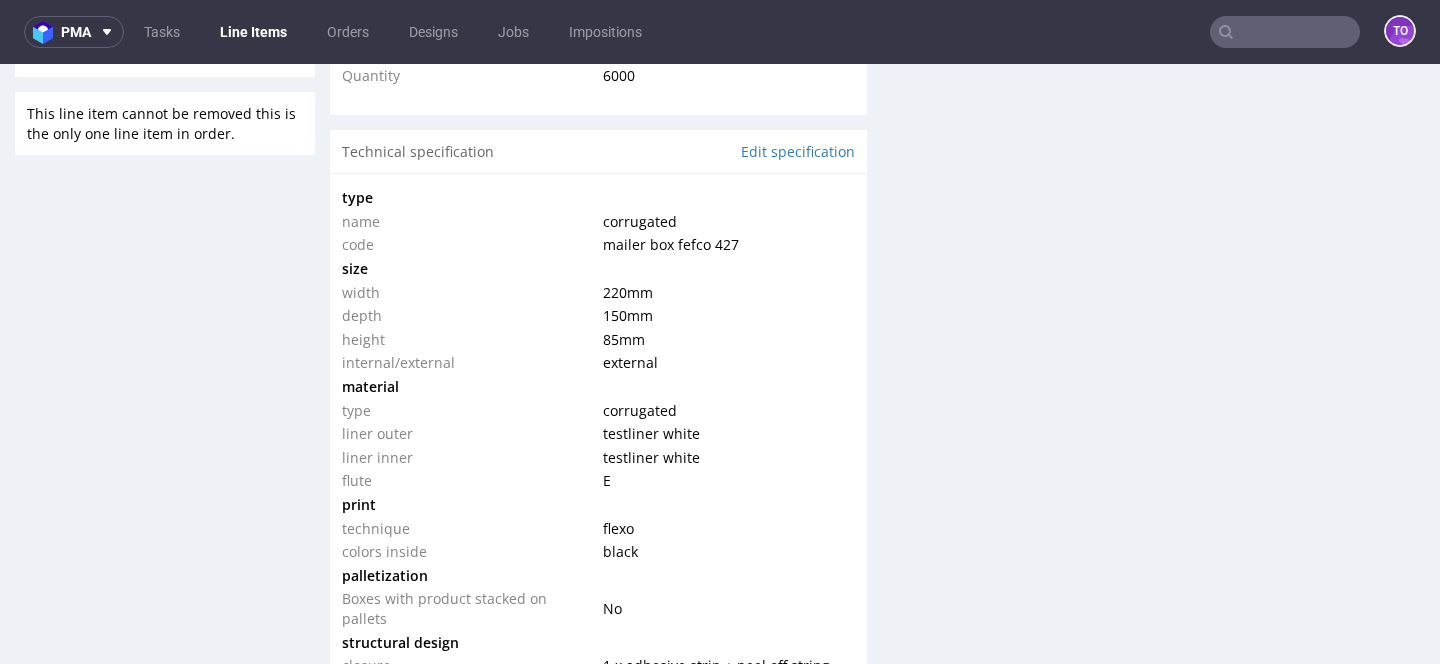 scroll, scrollTop: 1709, scrollLeft: 0, axis: vertical 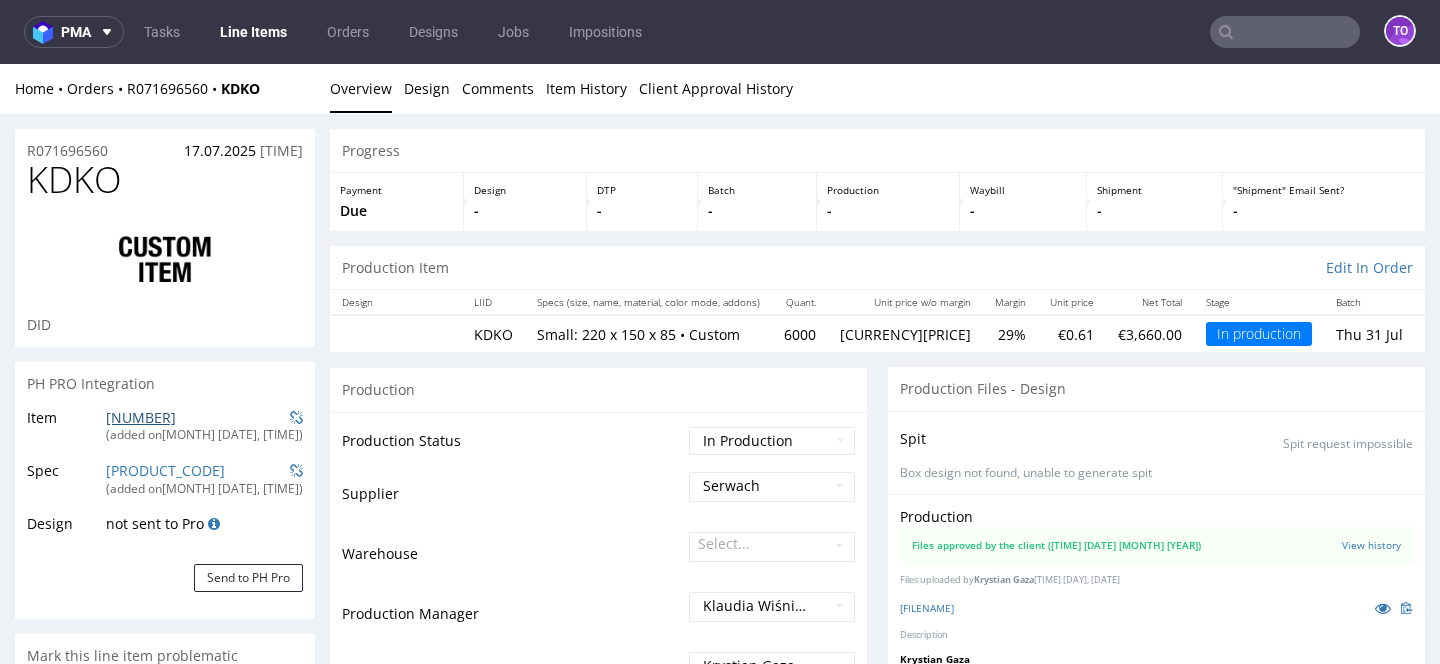 click on "[NUMBER]" at bounding box center (141, 417) 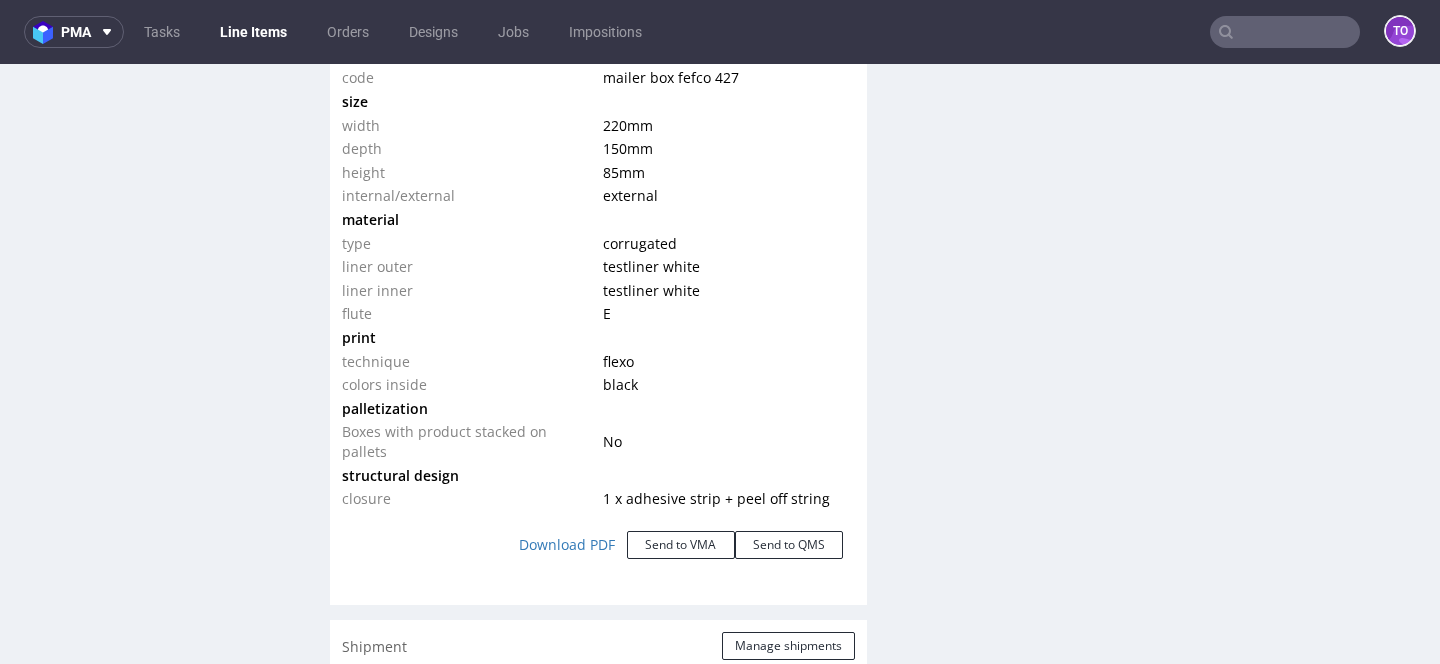 scroll, scrollTop: 1835, scrollLeft: 0, axis: vertical 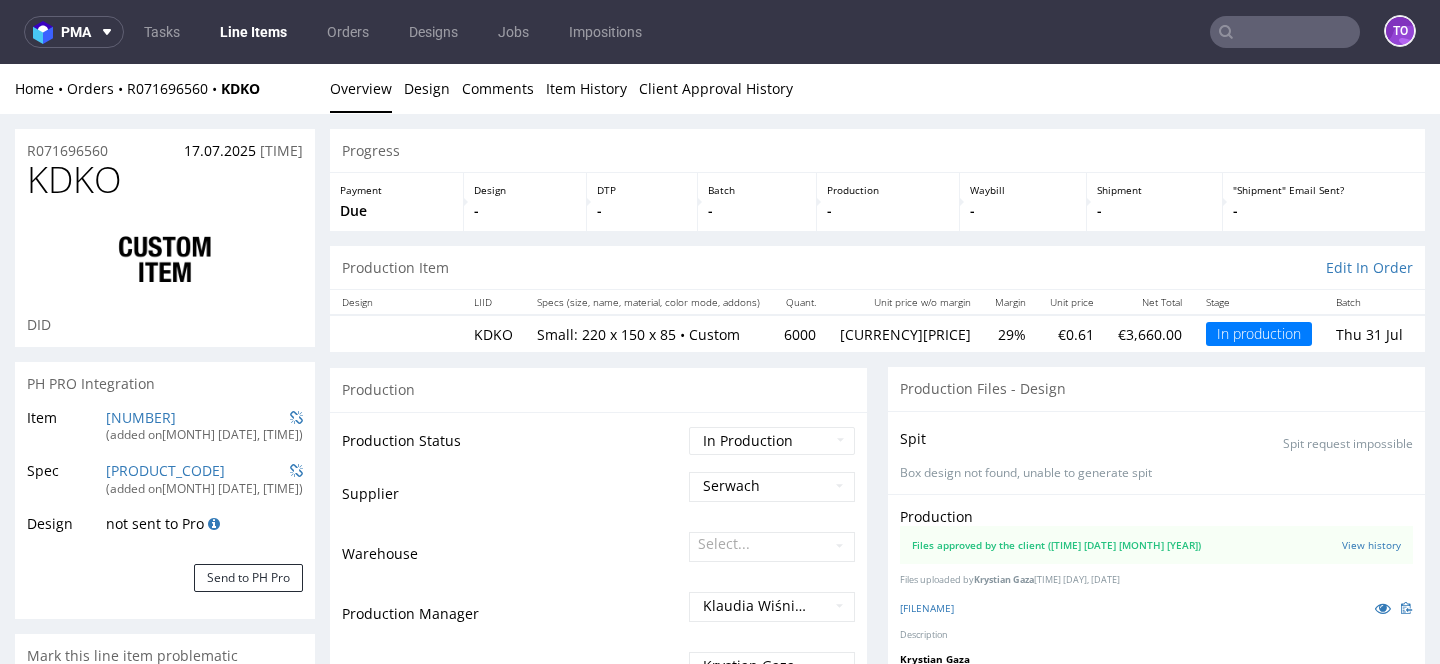 click on "pma Tasks Line Items Orders Designs Jobs Impositions to" at bounding box center [720, 32] 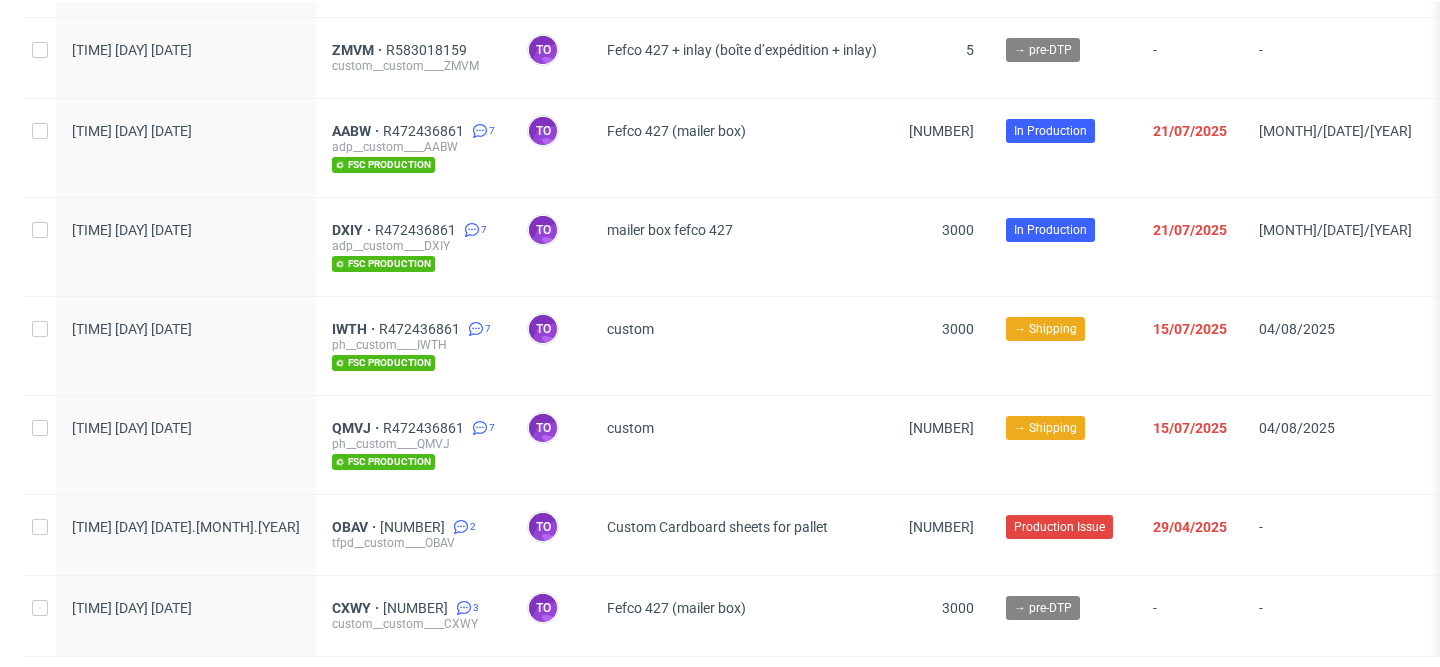 scroll, scrollTop: 314, scrollLeft: 0, axis: vertical 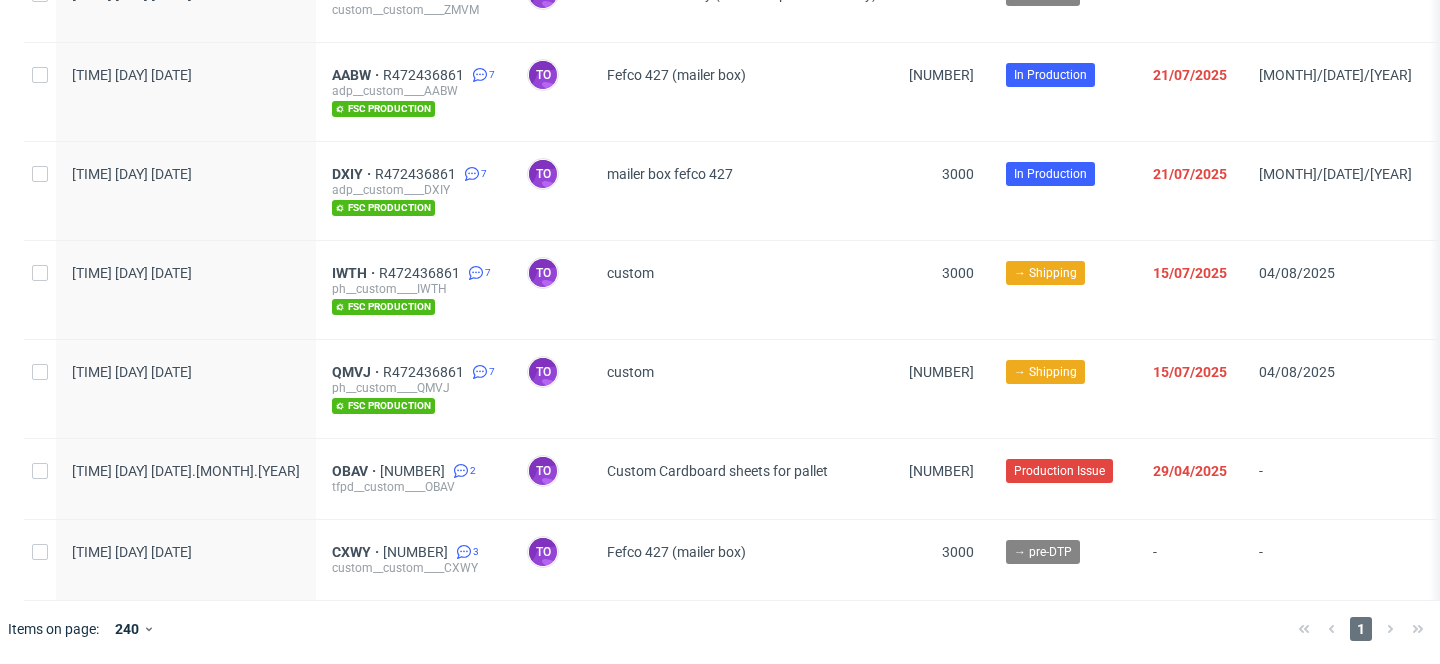 click on "mailer box fefco 427" at bounding box center (742, 191) 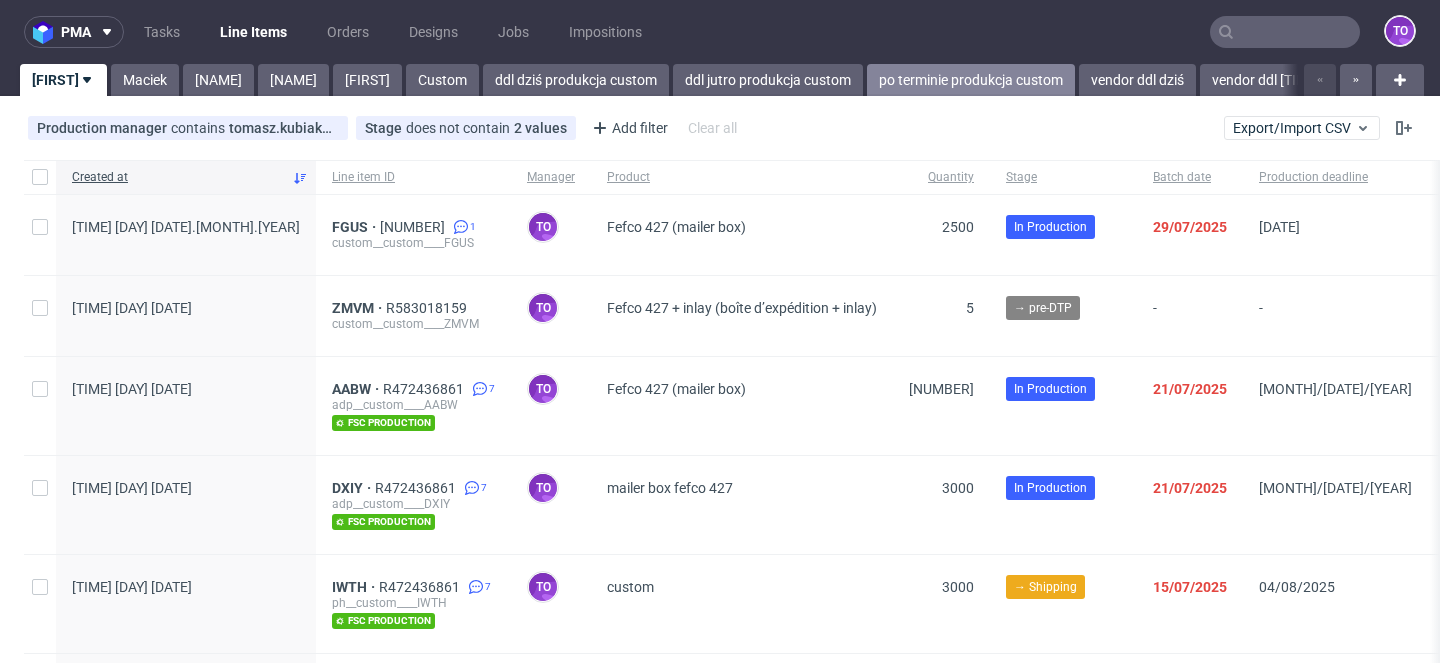 click on "po terminie produkcja custom" at bounding box center (971, 80) 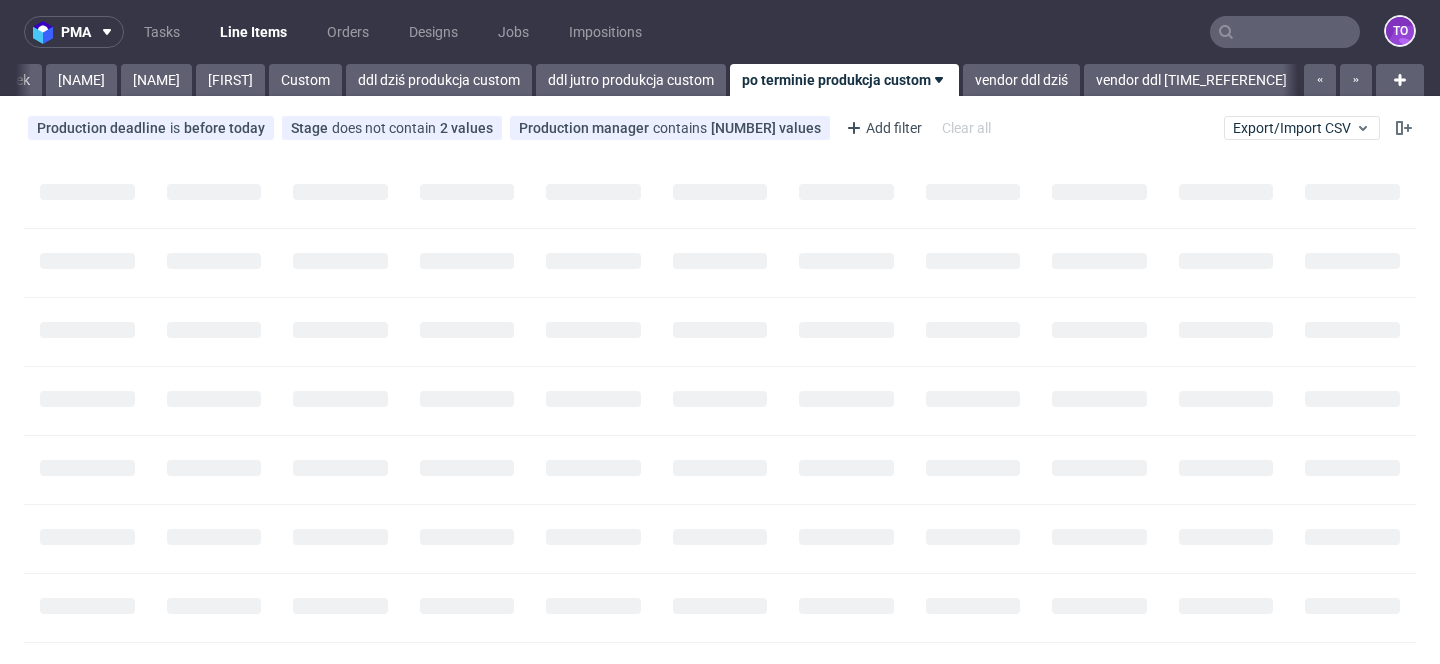 scroll, scrollTop: 0, scrollLeft: 141, axis: horizontal 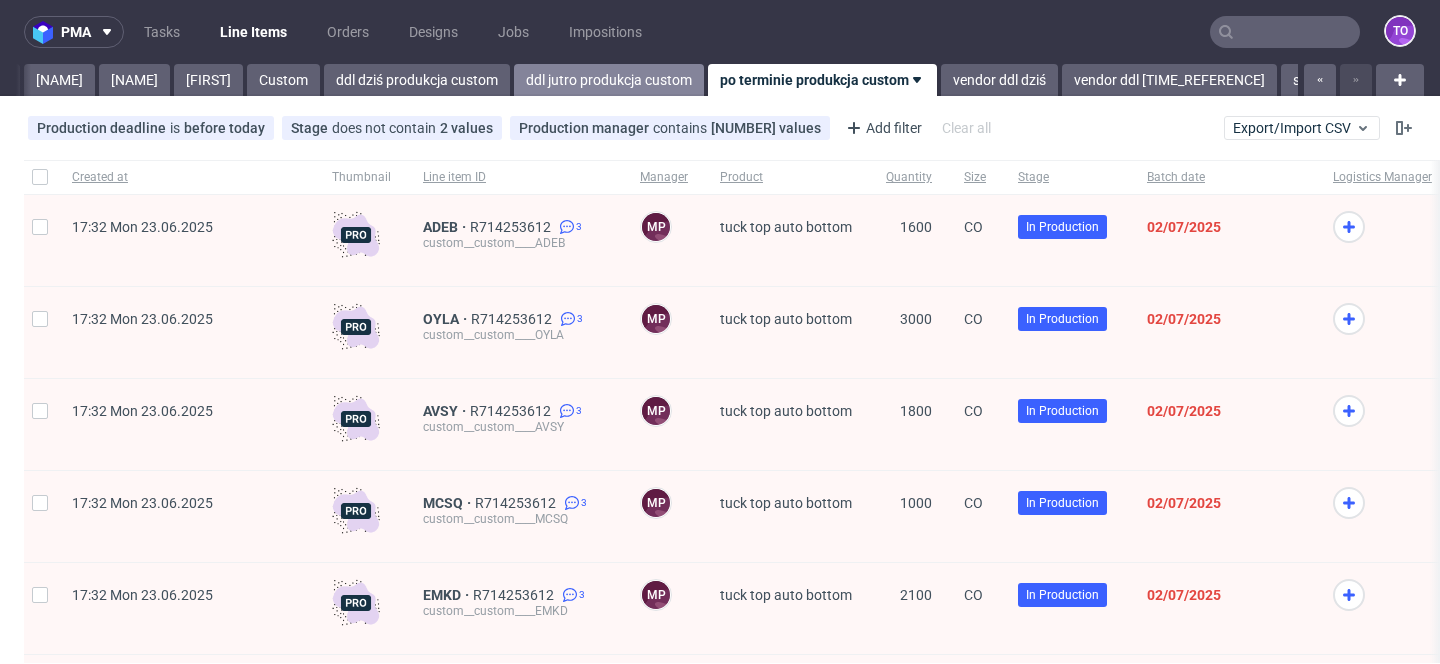 click on "ddl jutro produkcja custom" at bounding box center (609, 80) 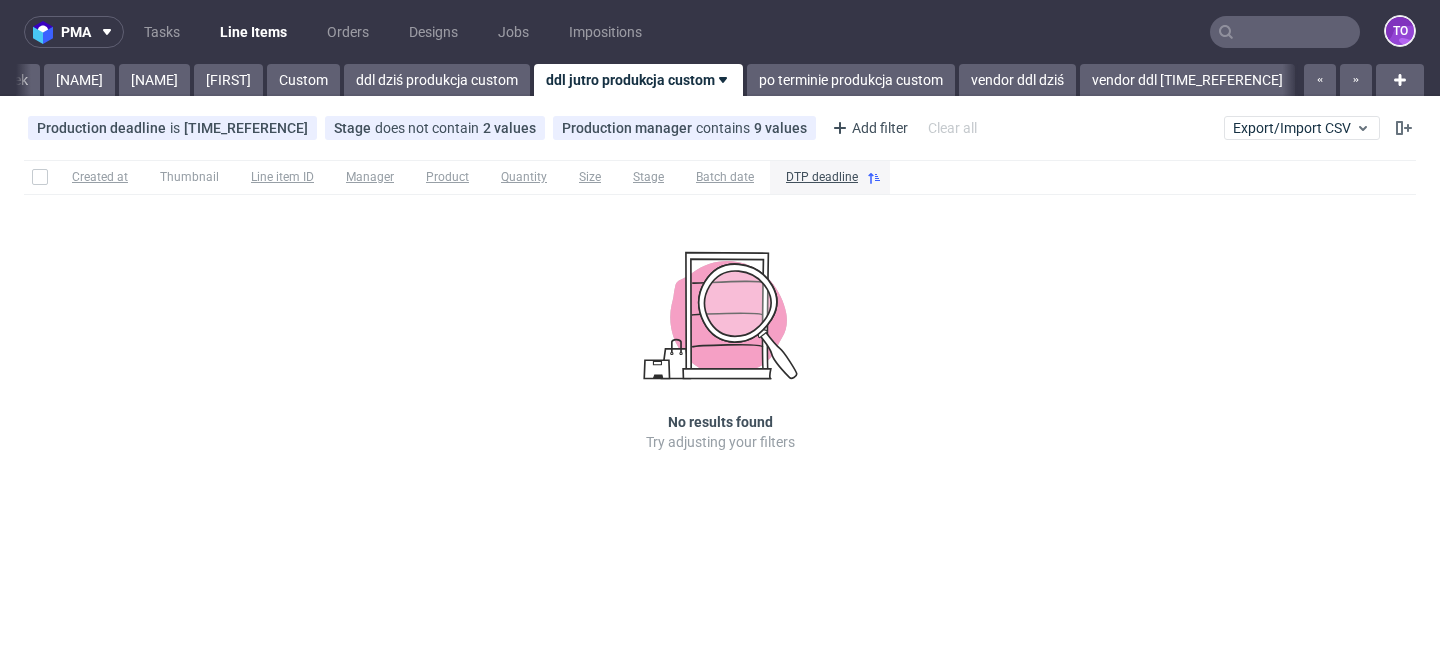 scroll, scrollTop: 0, scrollLeft: 120, axis: horizontal 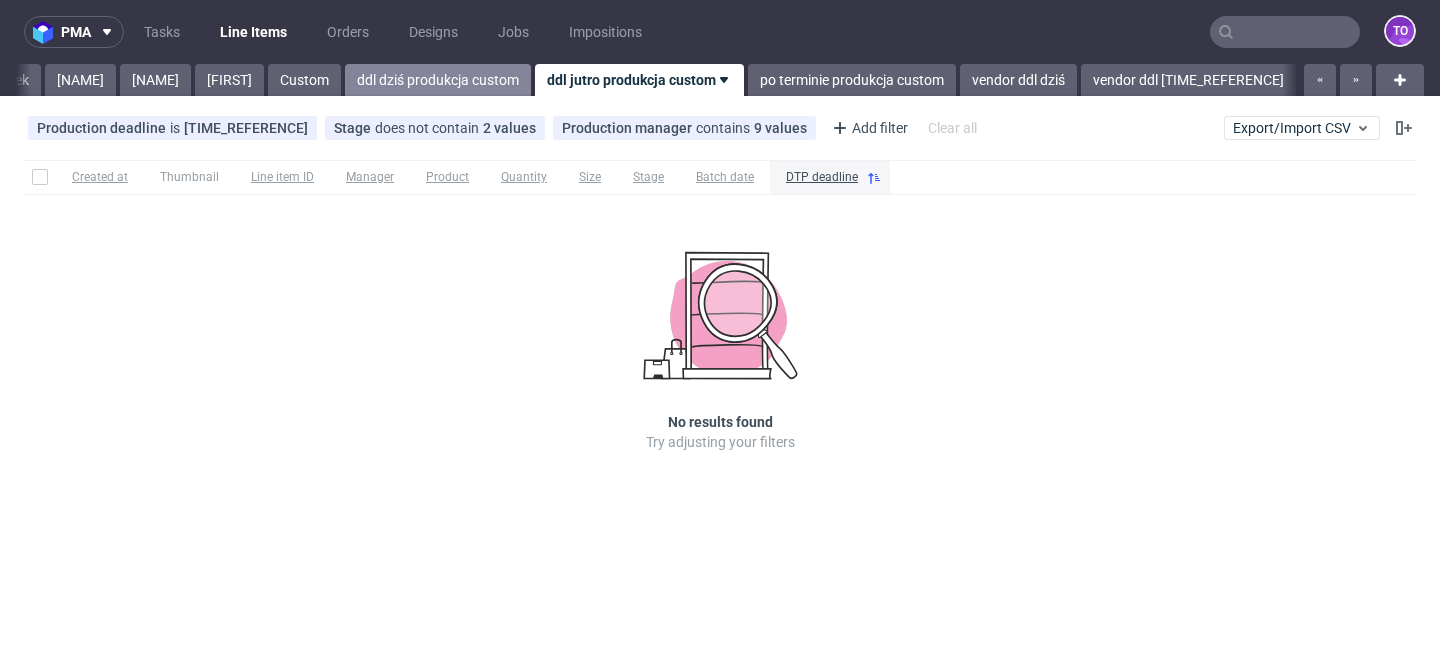 click on "ddl dziś produkcja custom" at bounding box center (438, 80) 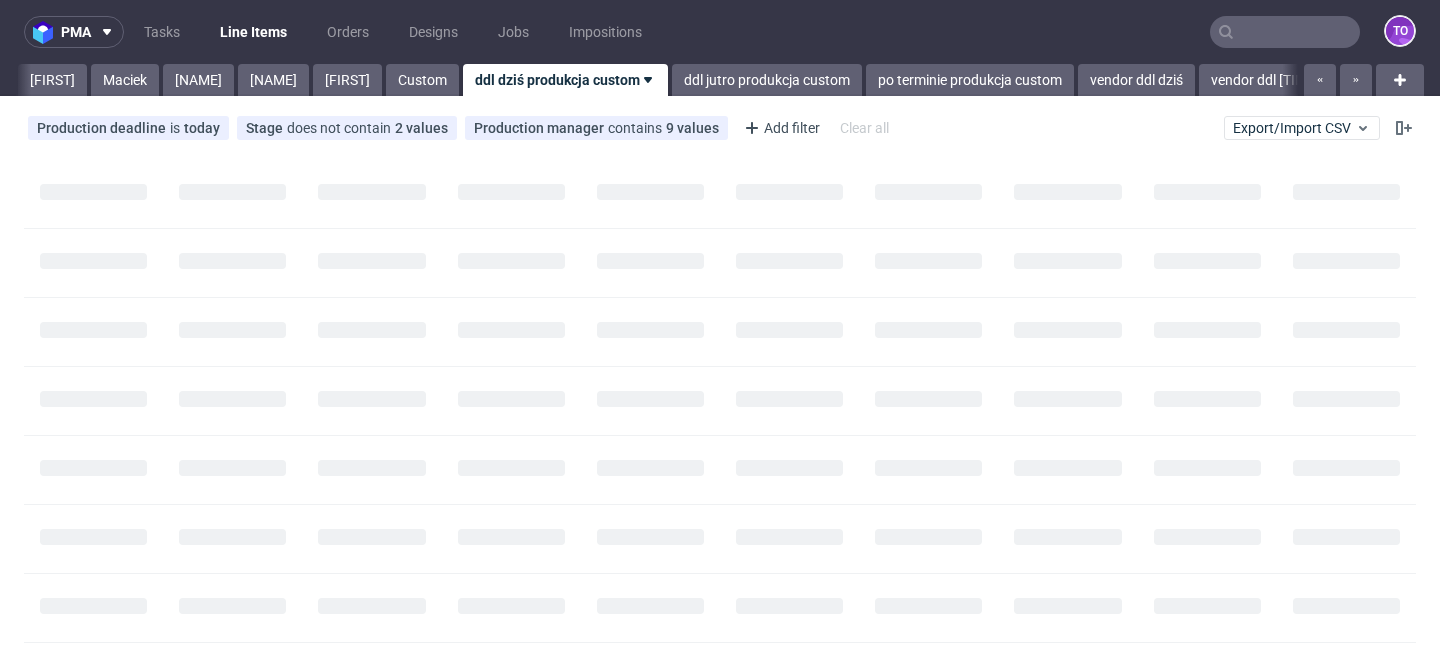 scroll, scrollTop: 0, scrollLeft: 0, axis: both 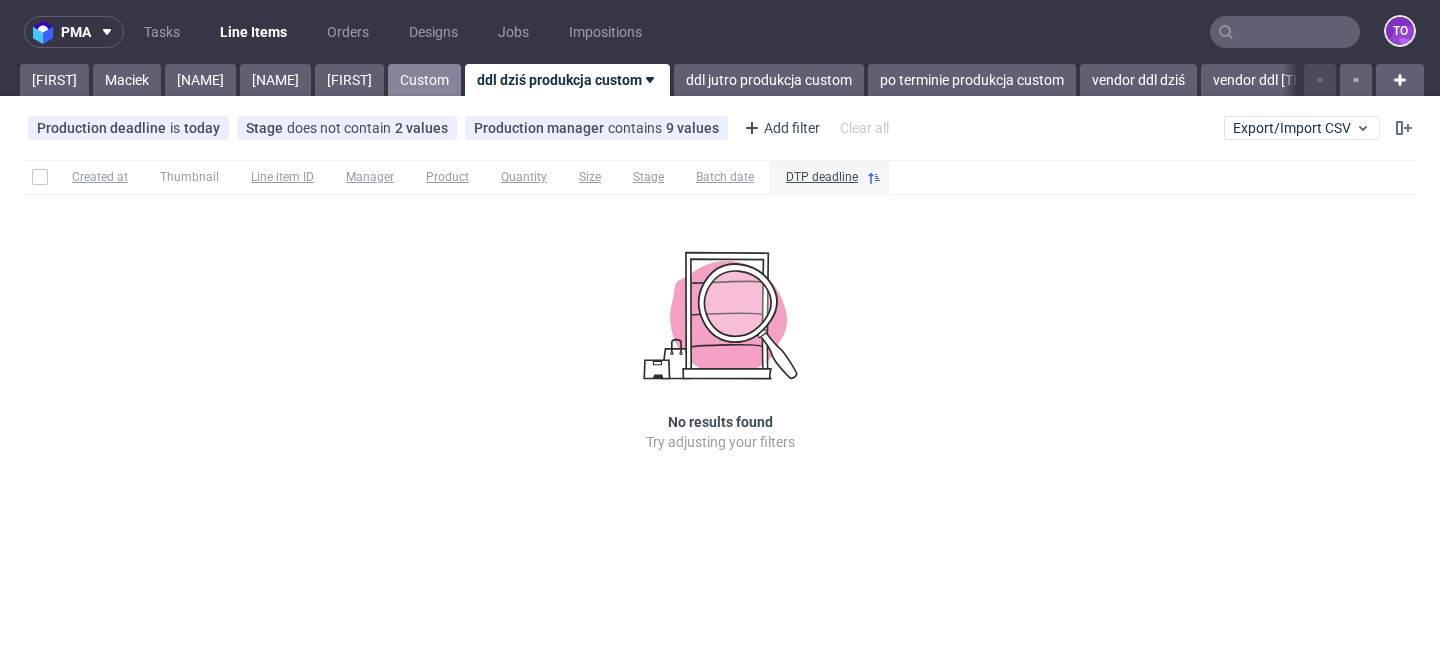 click on "Custom" at bounding box center [424, 80] 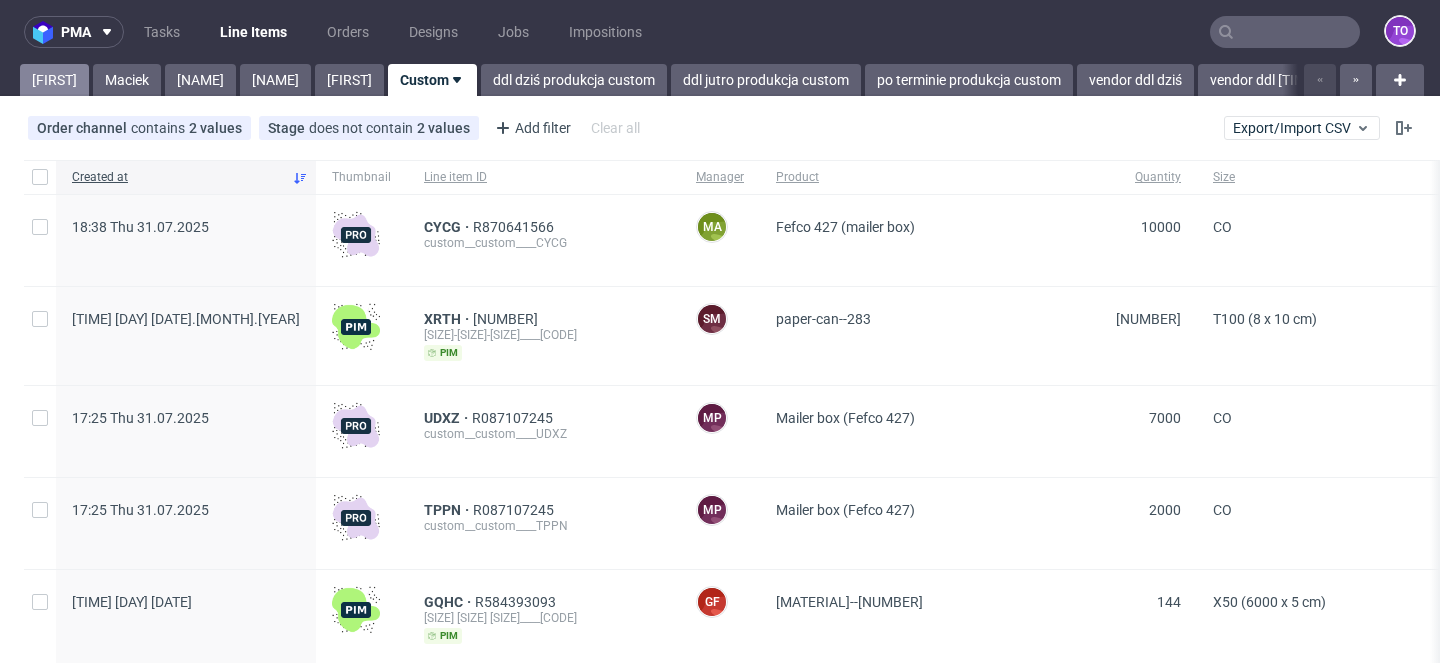 click on "[FIRST]" at bounding box center [54, 80] 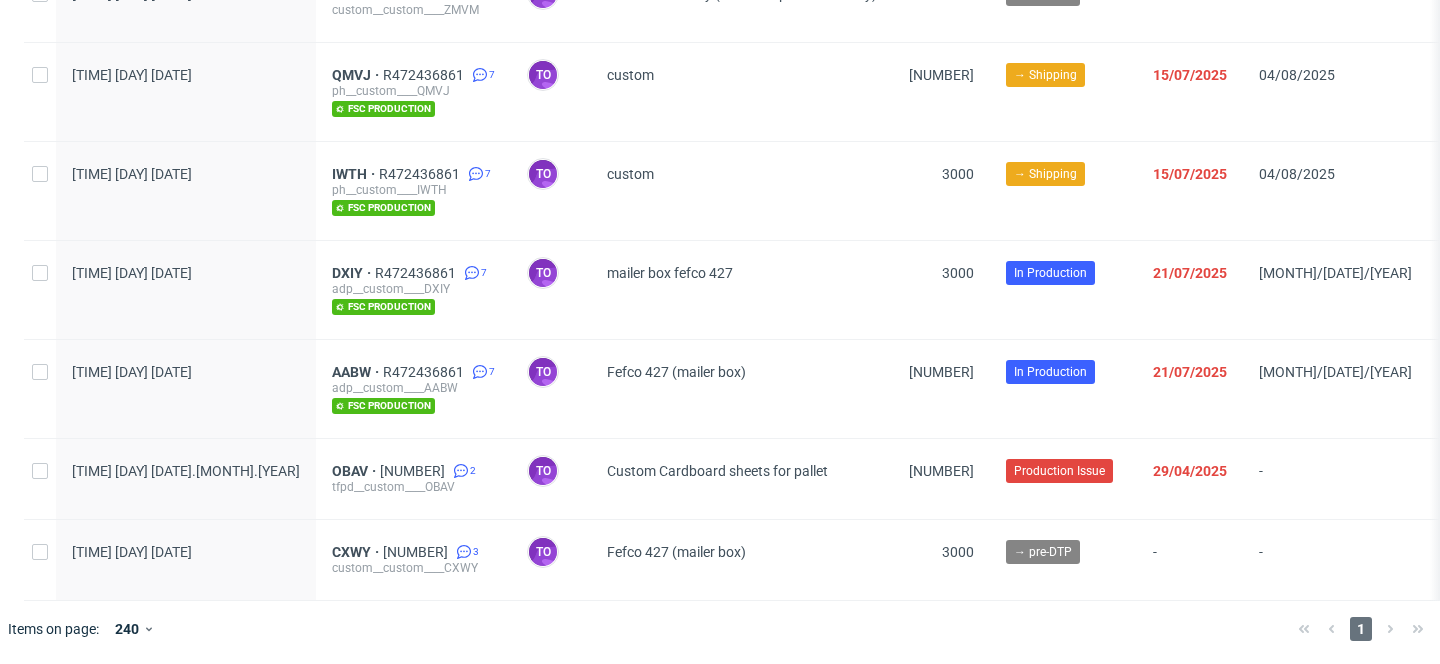 scroll, scrollTop: 0, scrollLeft: 0, axis: both 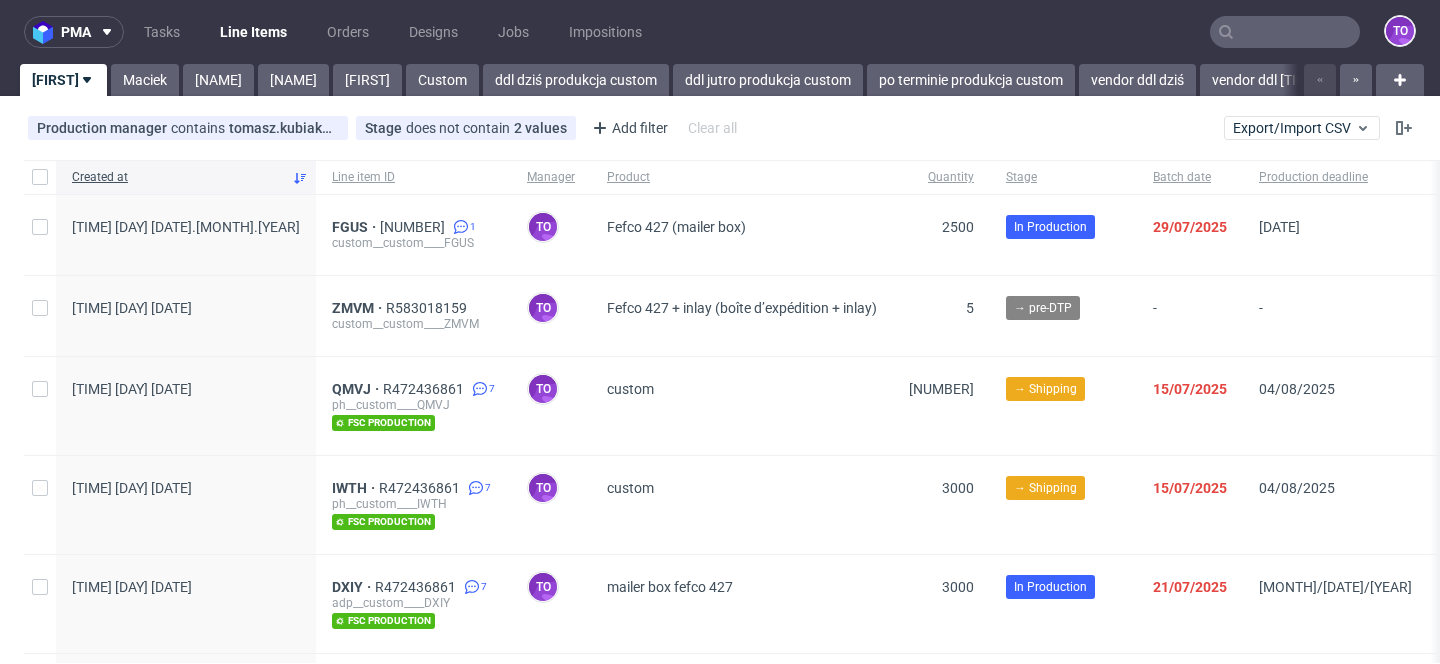 click on "custom" at bounding box center [742, 406] 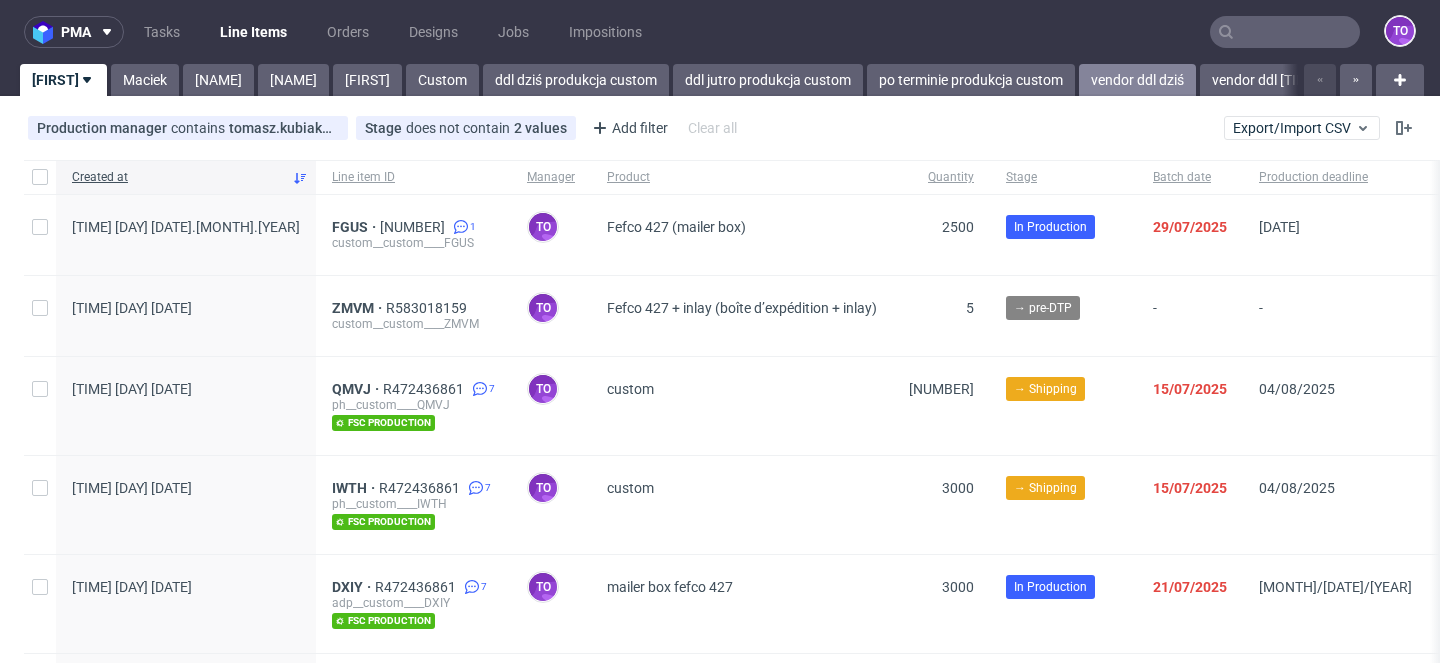 click on "vendor ddl dziś" at bounding box center [1137, 80] 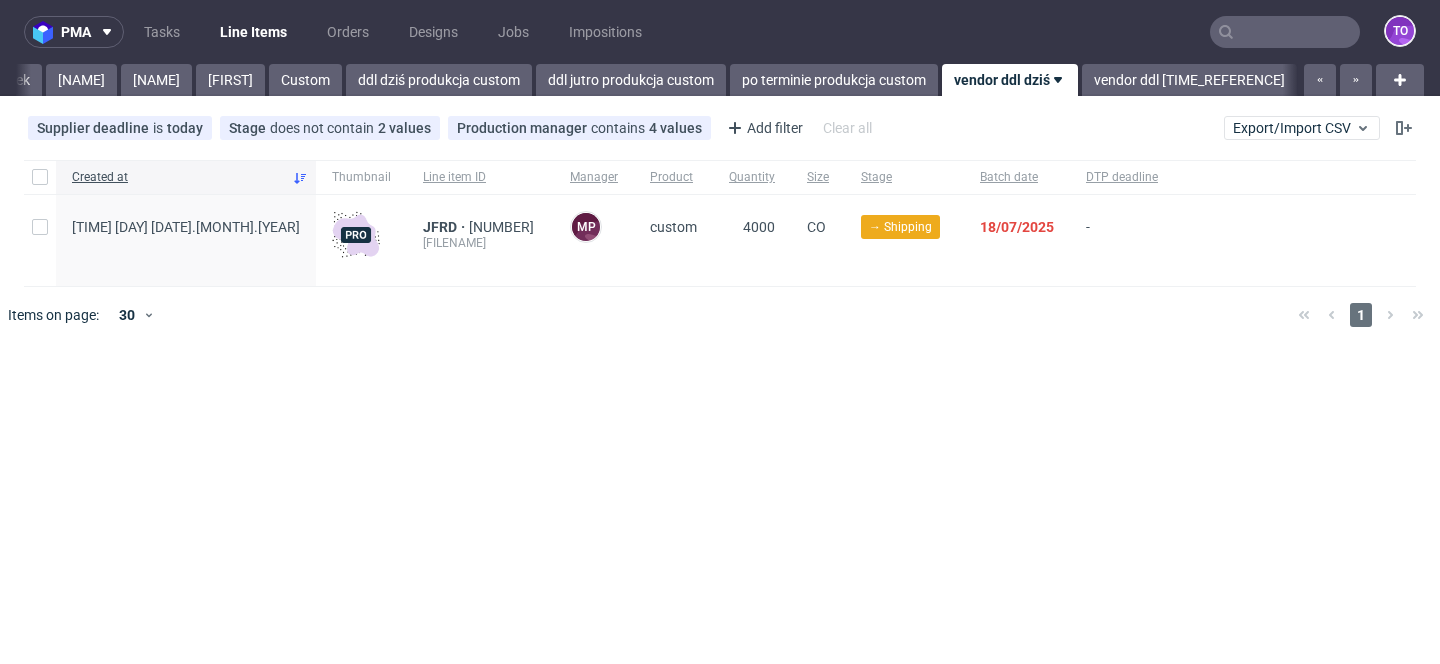 scroll, scrollTop: 0, scrollLeft: 124, axis: horizontal 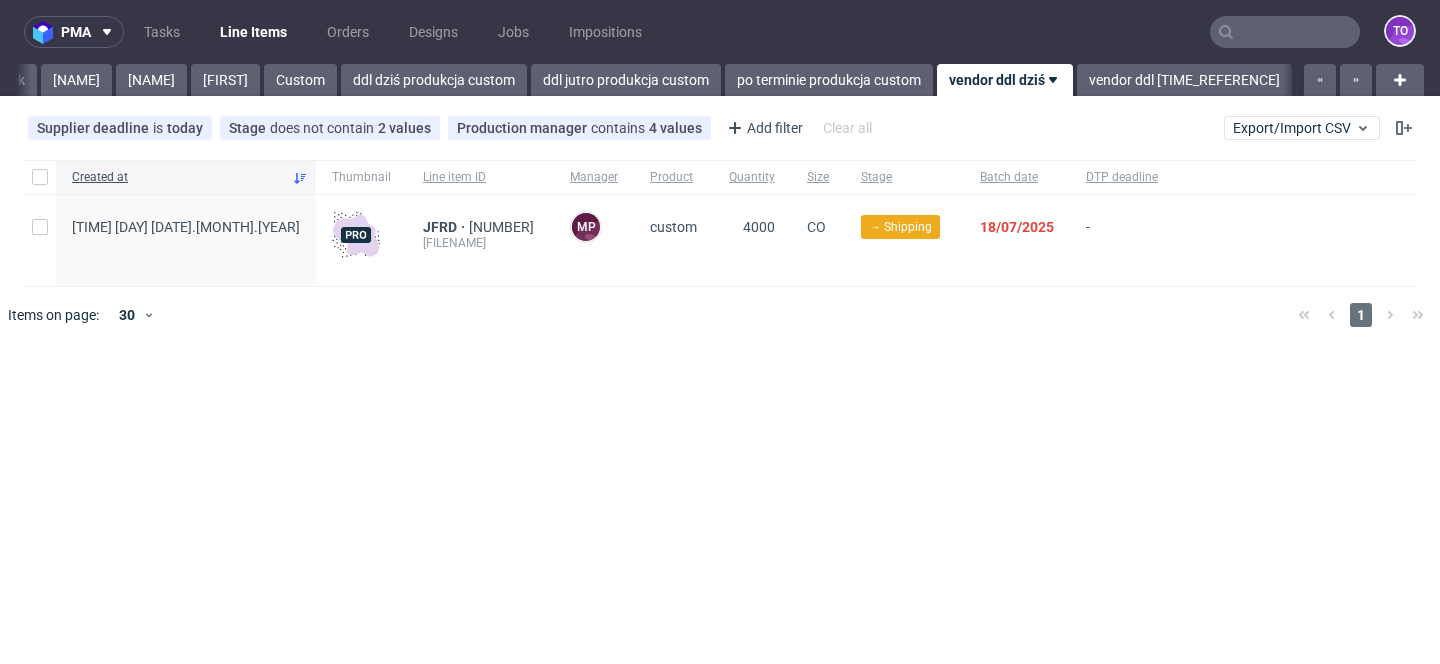 click on "vendor ddl [TIME_REFERENCE]" at bounding box center [1184, 80] 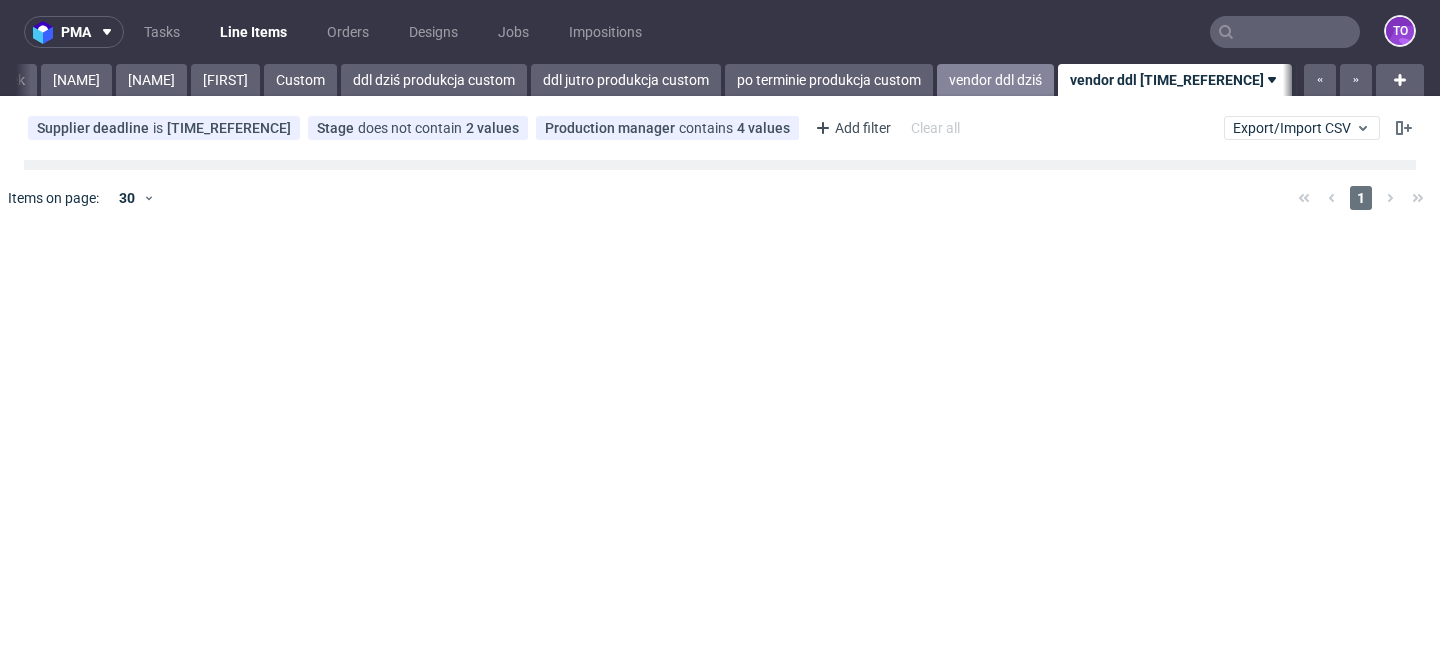 scroll, scrollTop: 0, scrollLeft: 125, axis: horizontal 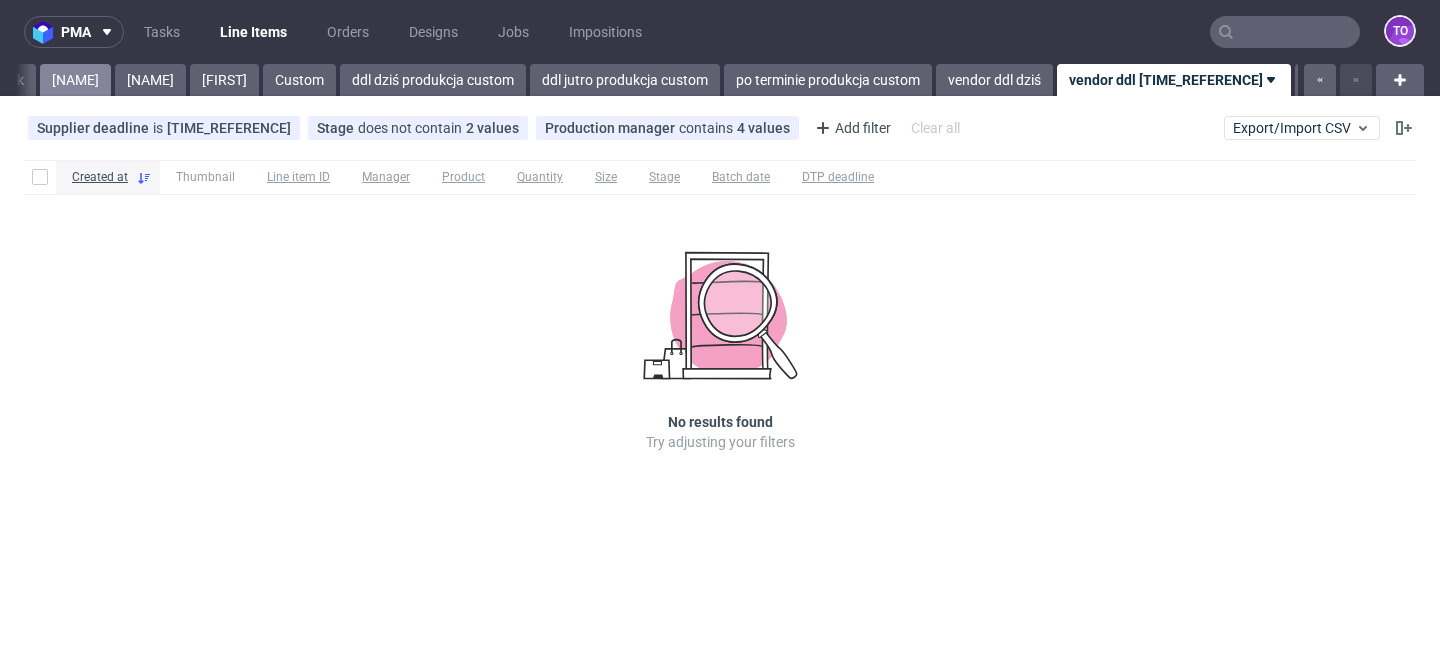click on "[NAME]" at bounding box center [75, 80] 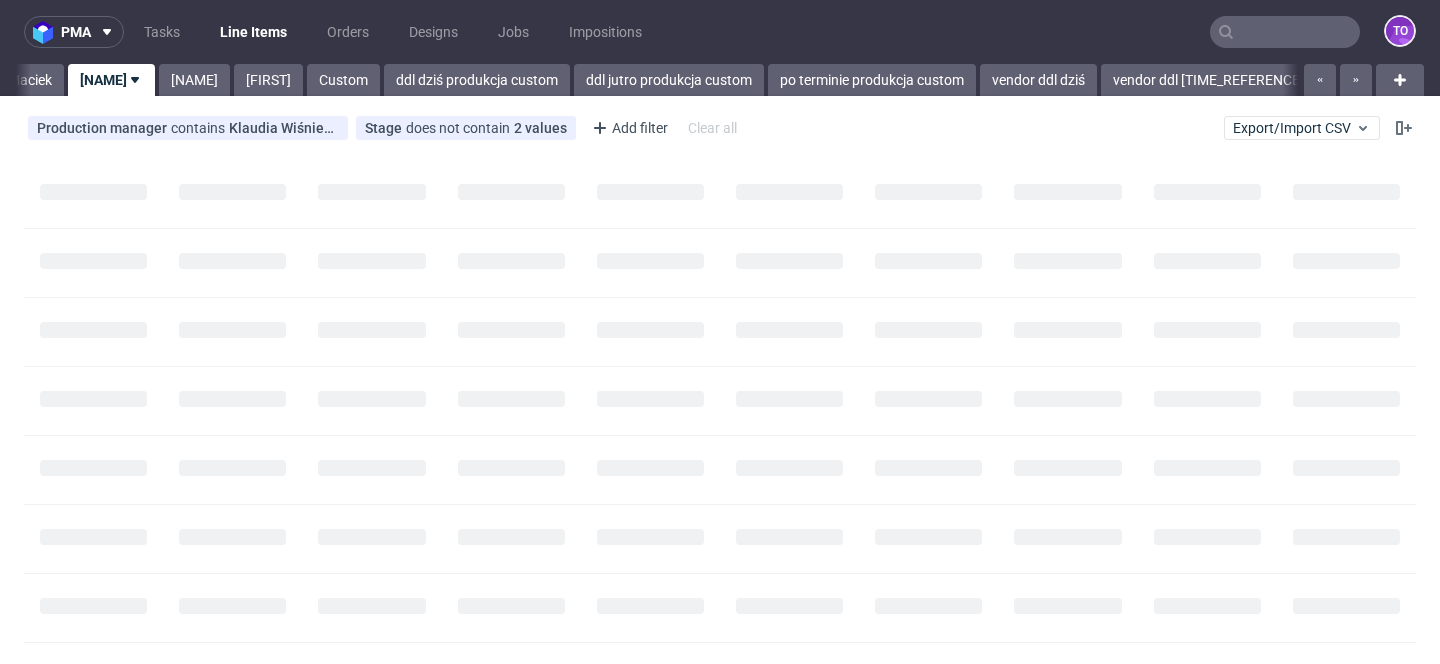 scroll, scrollTop: 0, scrollLeft: 0, axis: both 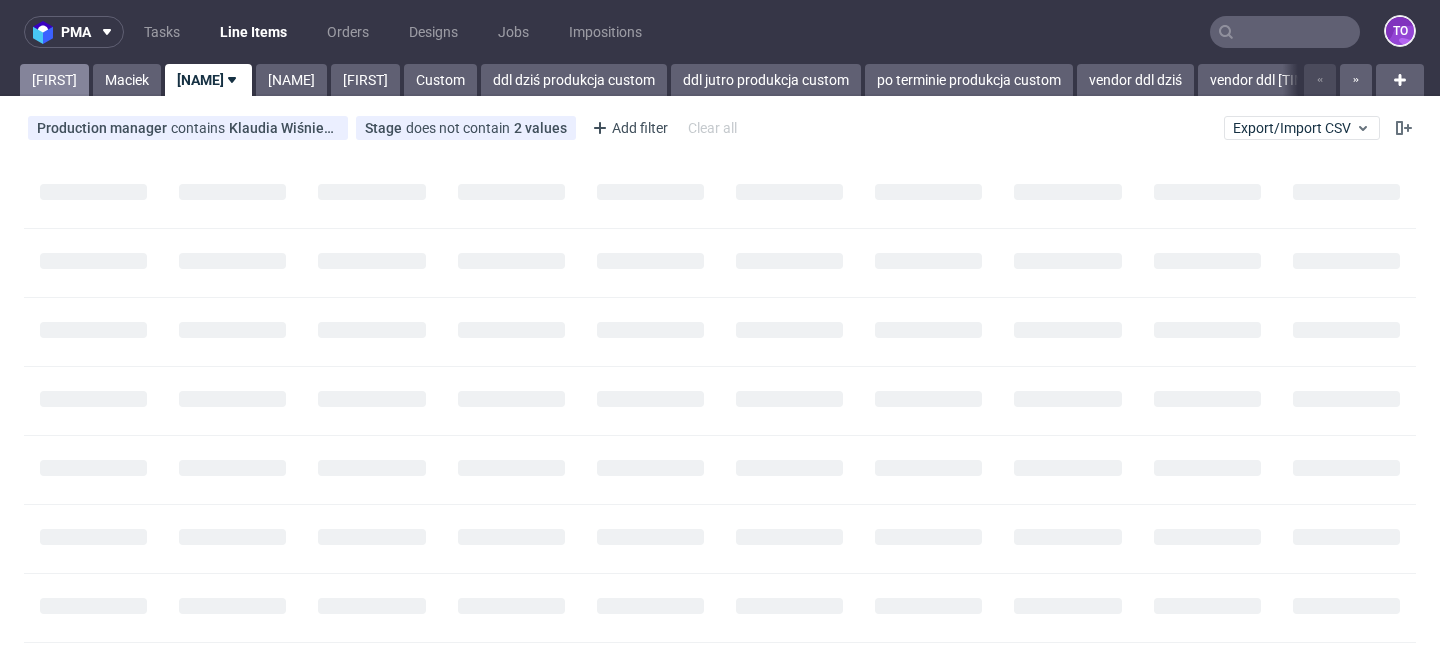 click on "[FIRST]" at bounding box center [54, 80] 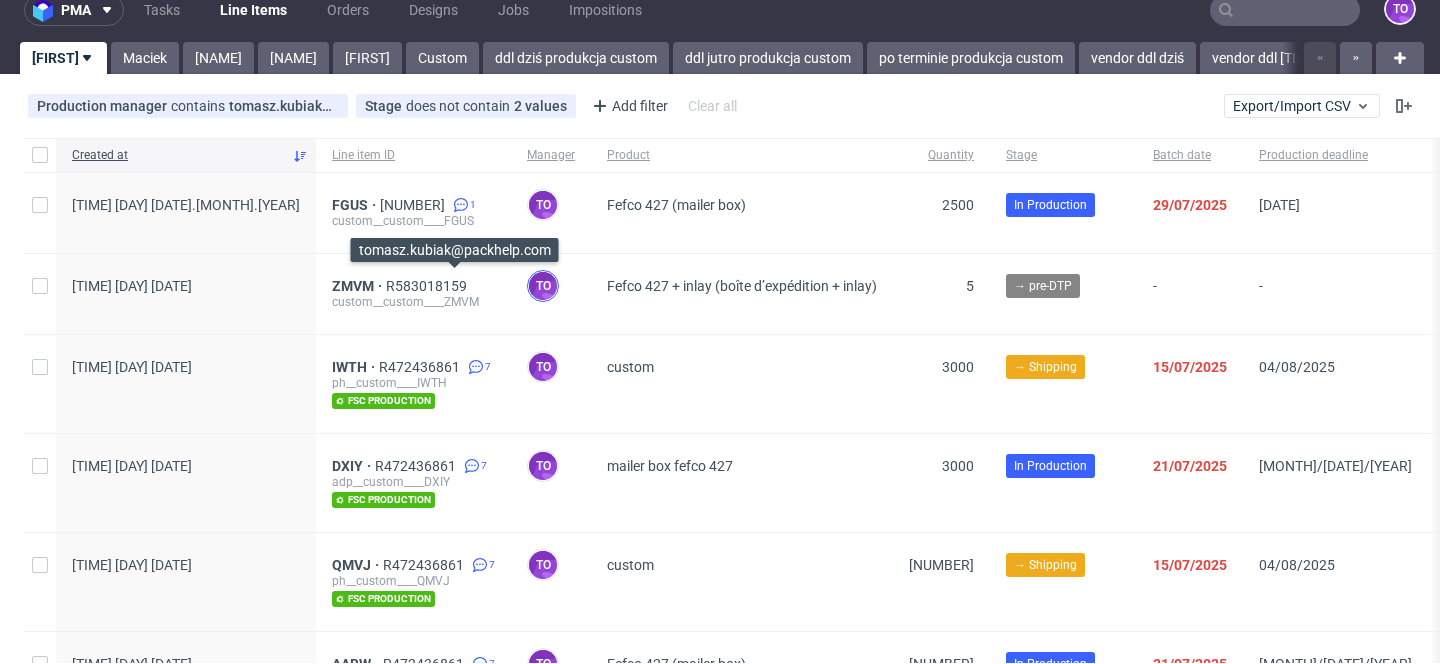 scroll, scrollTop: 43, scrollLeft: 0, axis: vertical 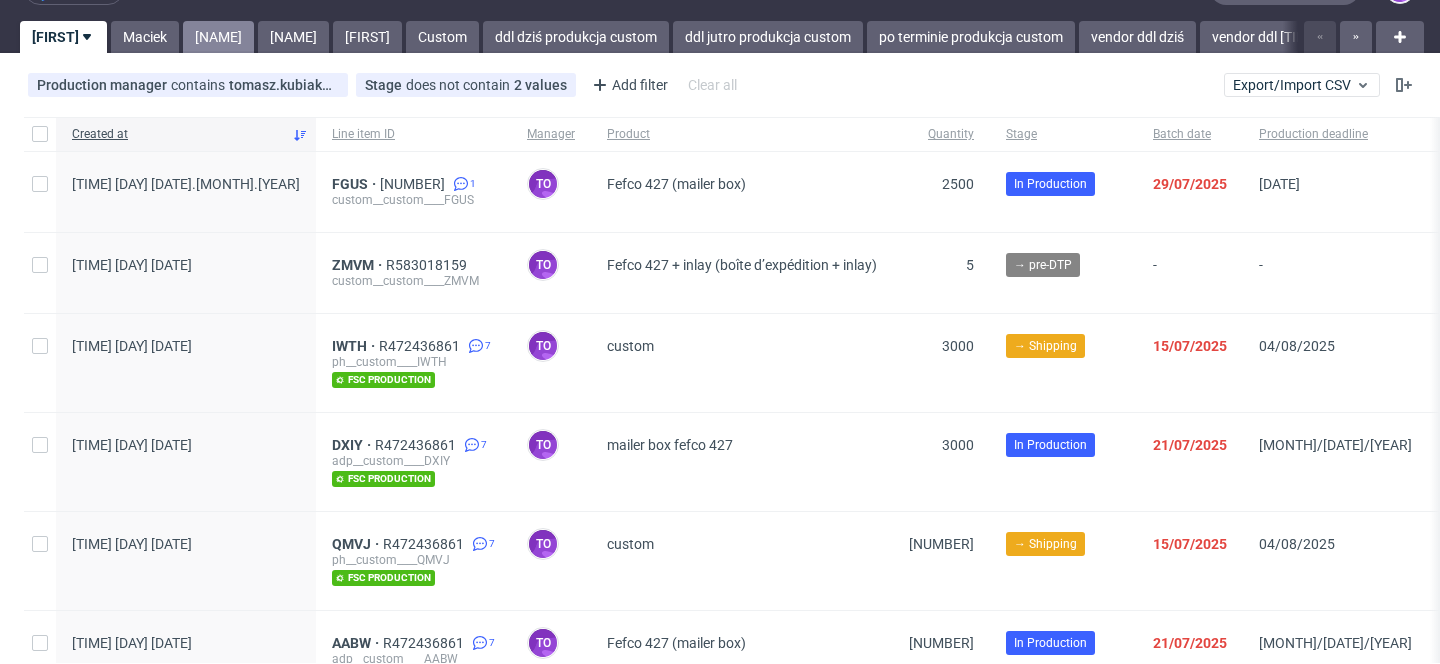 click on "[NAME]" at bounding box center (218, 37) 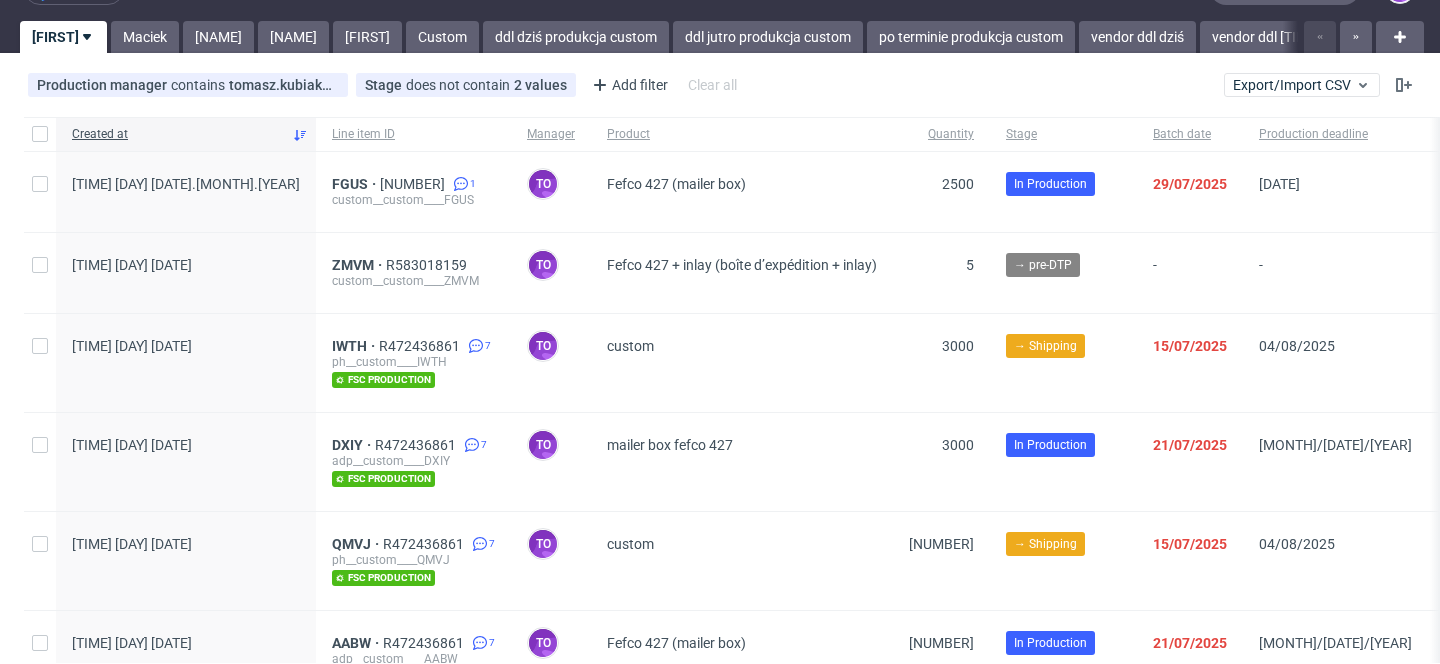scroll, scrollTop: 0, scrollLeft: 0, axis: both 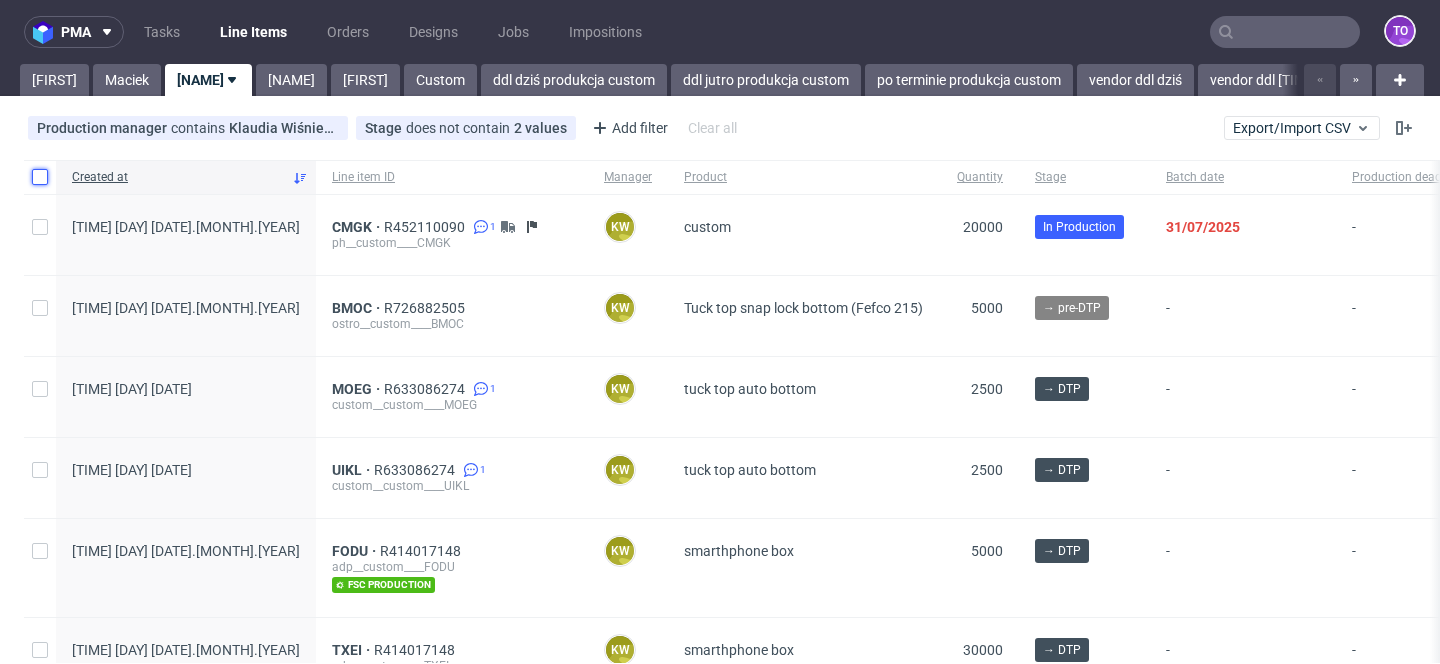 click at bounding box center [40, 177] 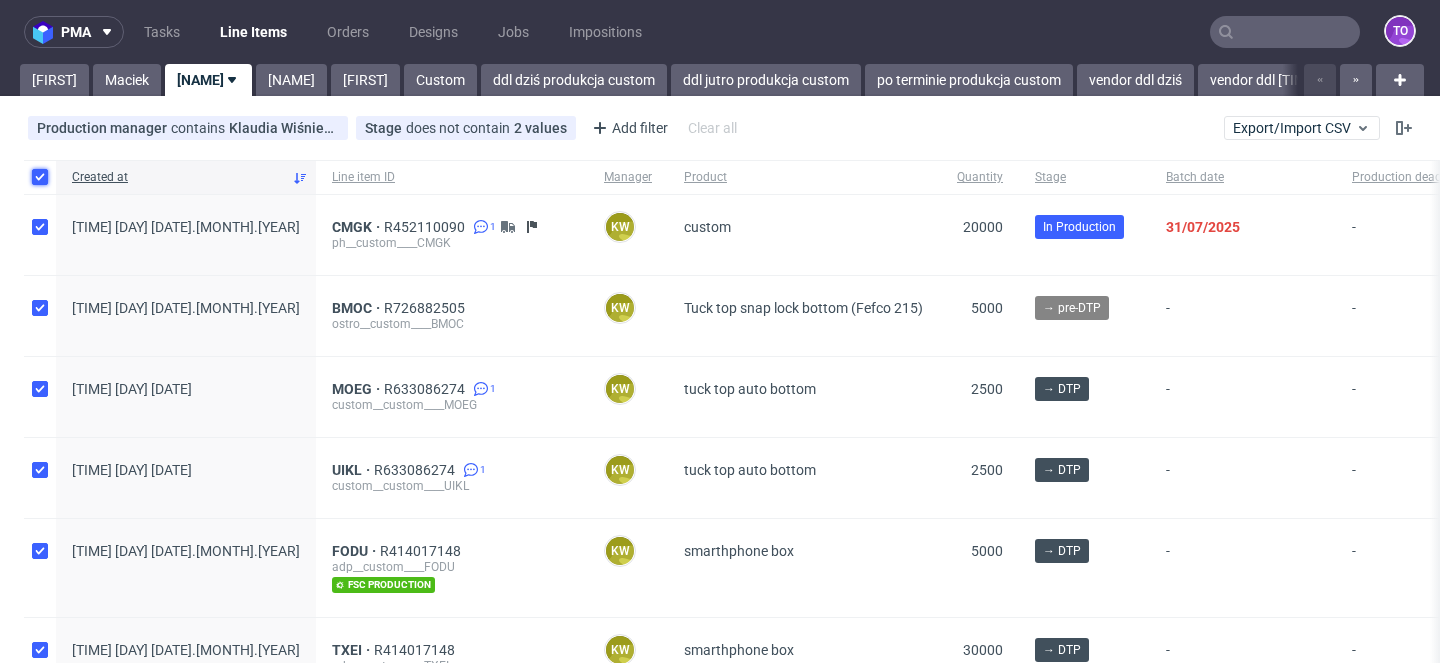 checkbox on "true" 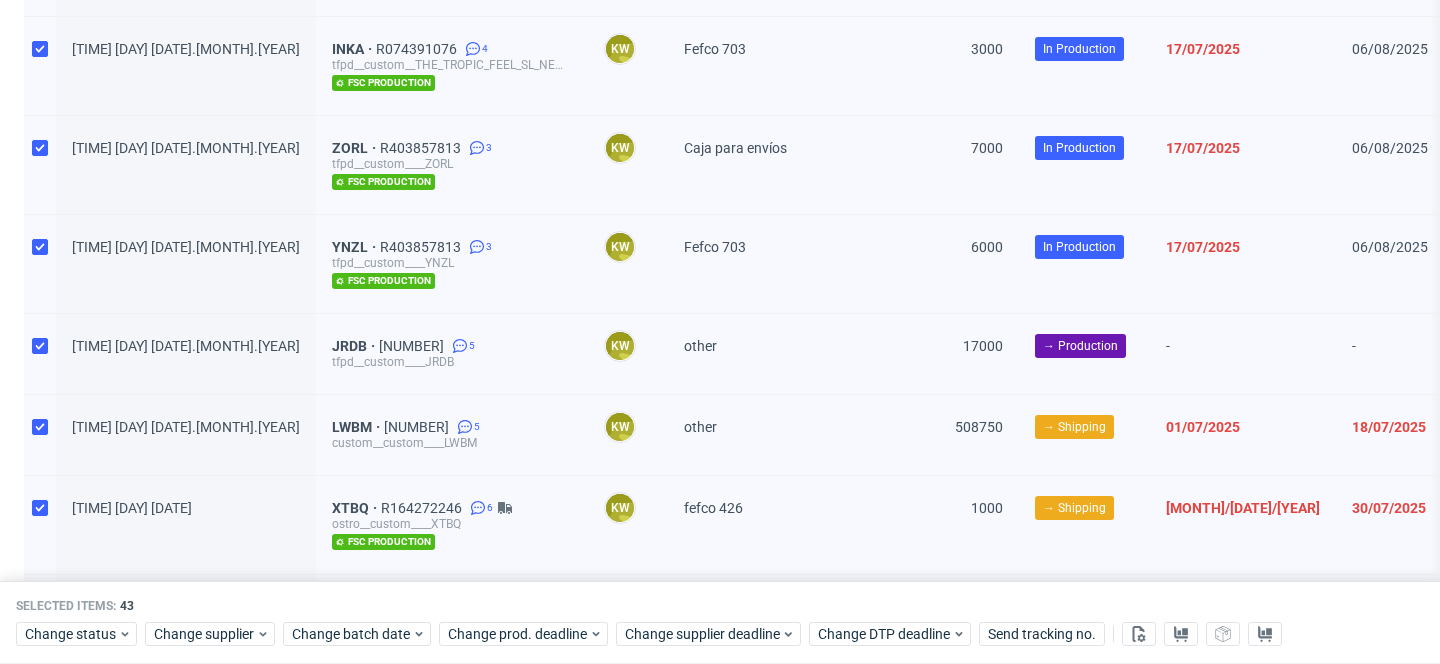 scroll, scrollTop: 3366, scrollLeft: 0, axis: vertical 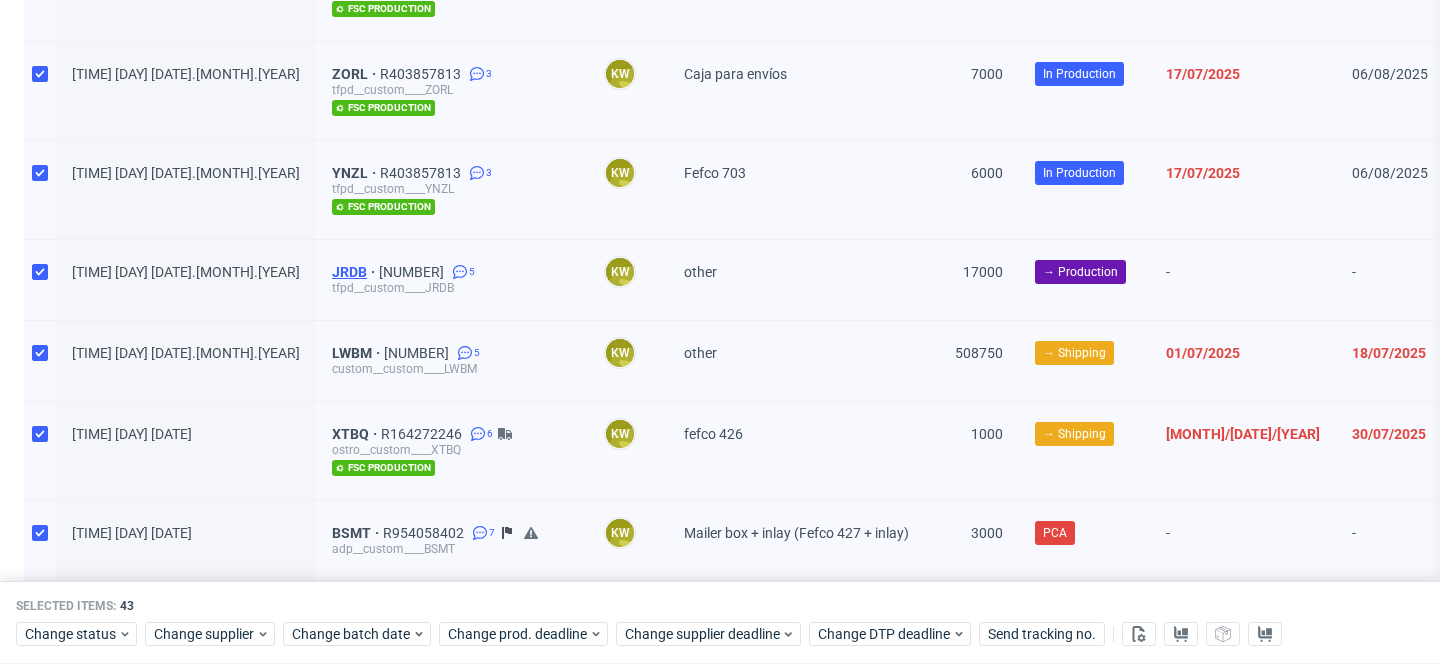 click on "JRDB" at bounding box center (355, 272) 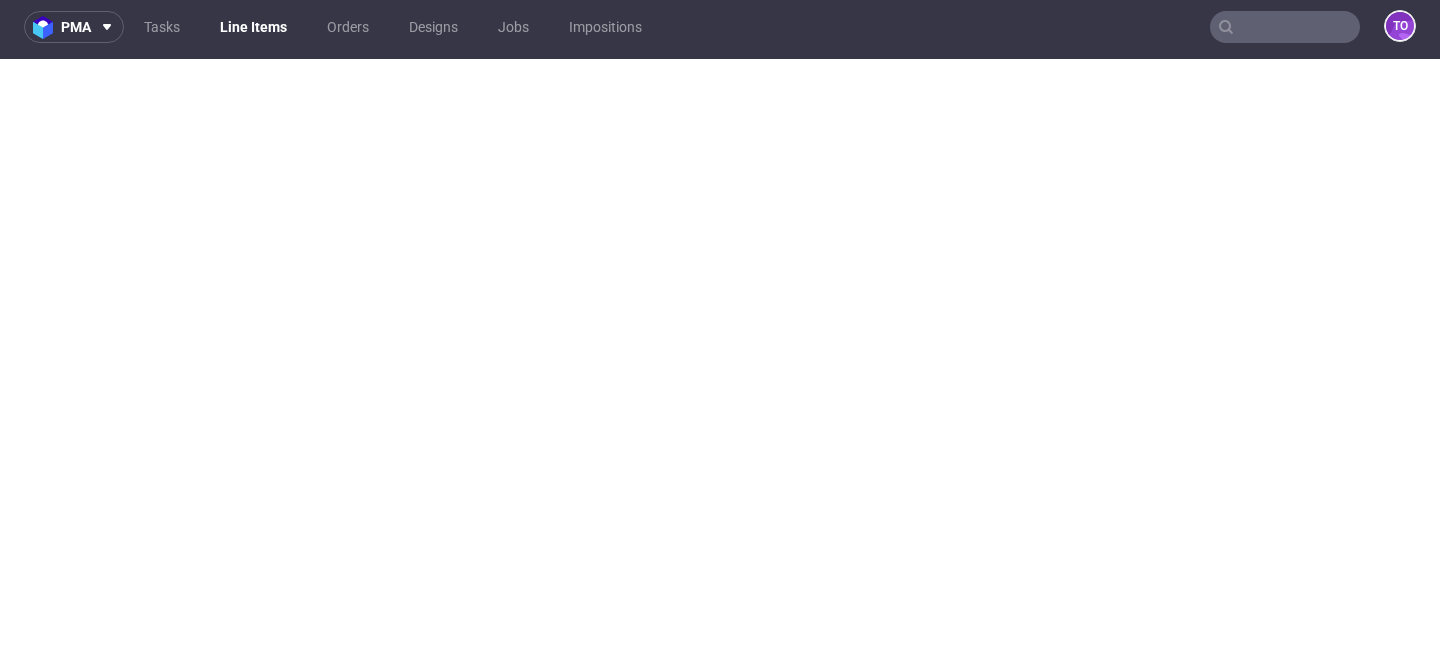 scroll, scrollTop: 5, scrollLeft: 0, axis: vertical 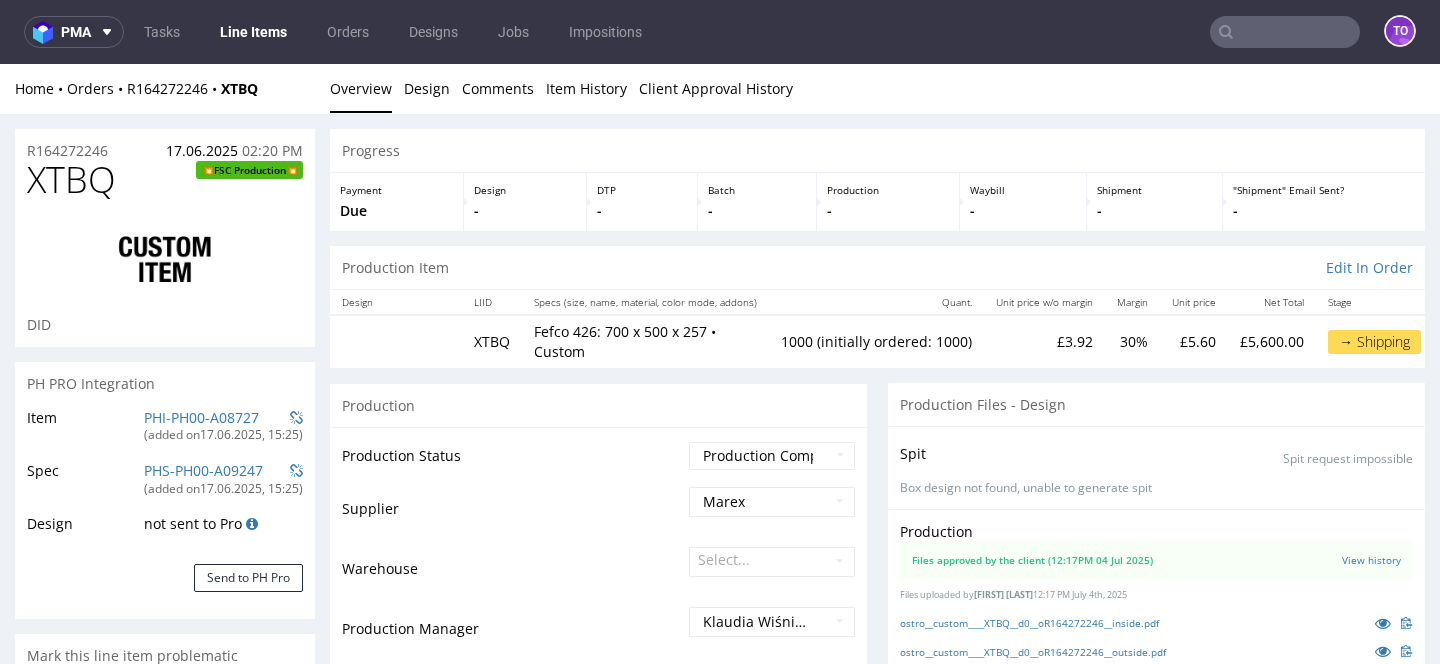 select on "in_progress" 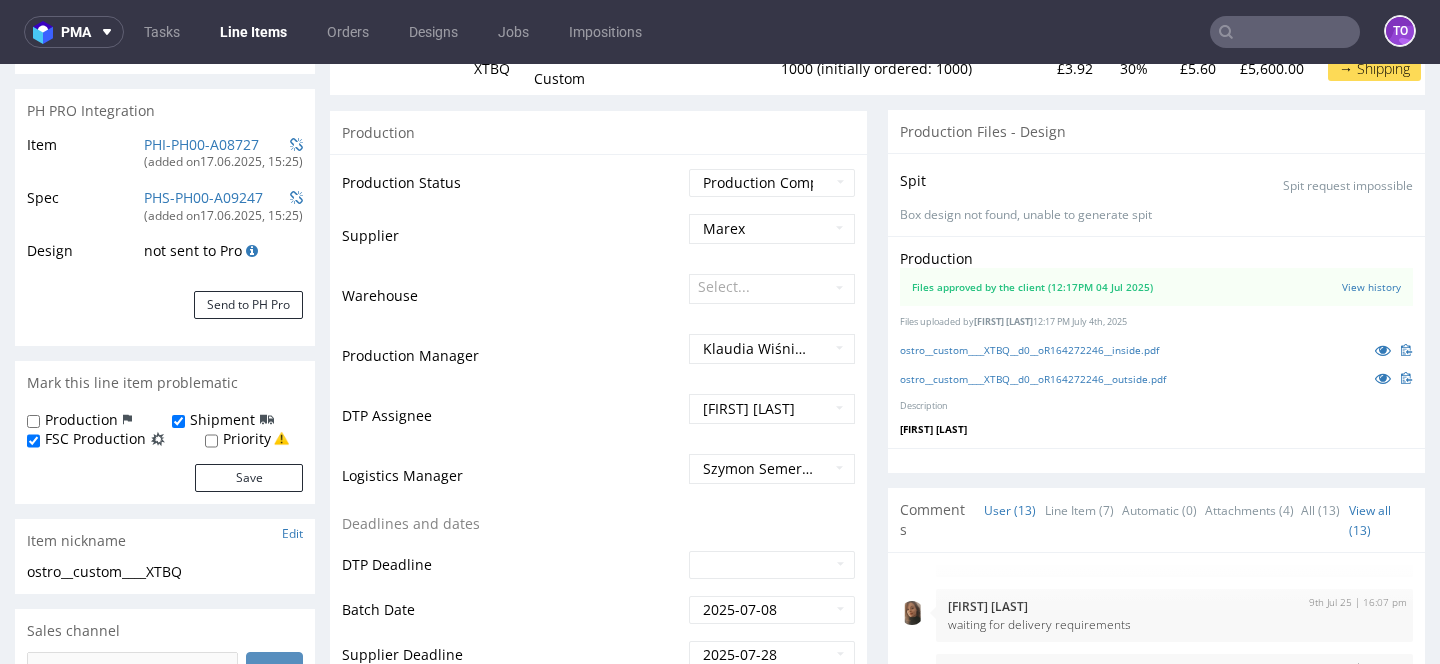 scroll, scrollTop: 182, scrollLeft: 0, axis: vertical 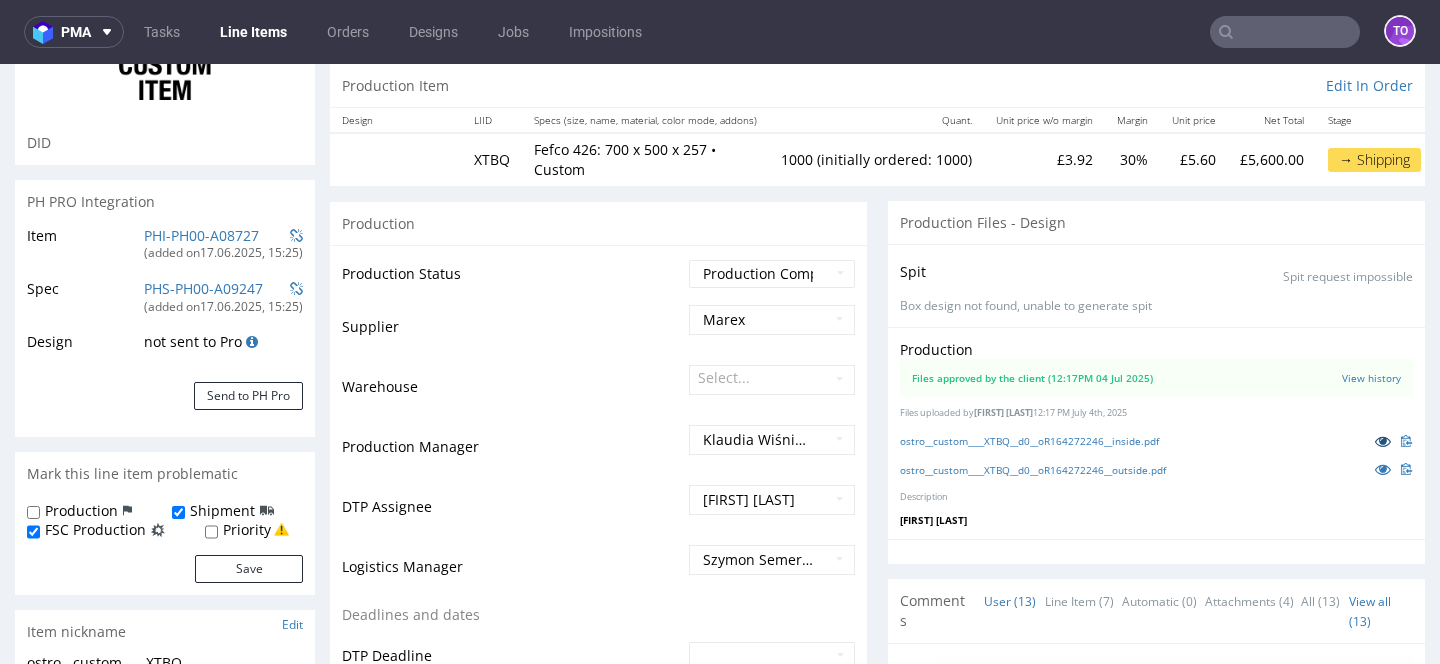 click at bounding box center (1383, 441) 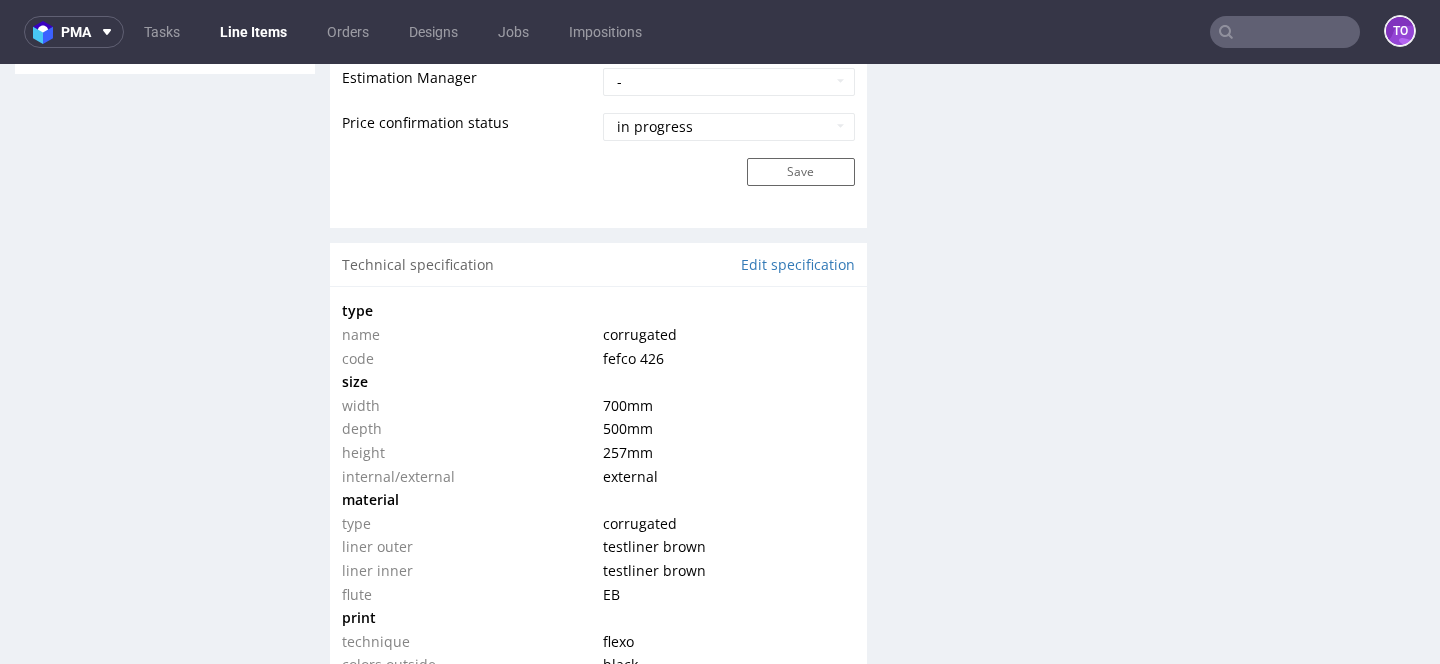 scroll, scrollTop: 1702, scrollLeft: 0, axis: vertical 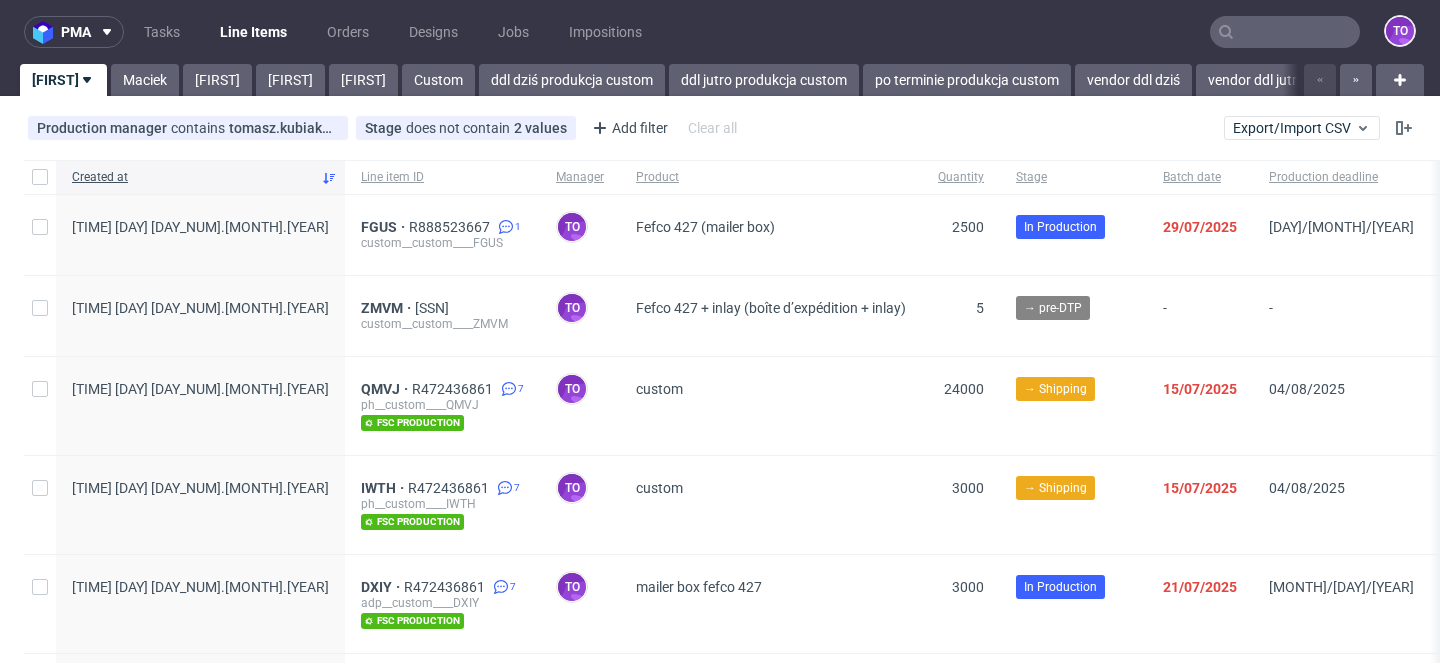 click on "custom" at bounding box center (771, 505) 